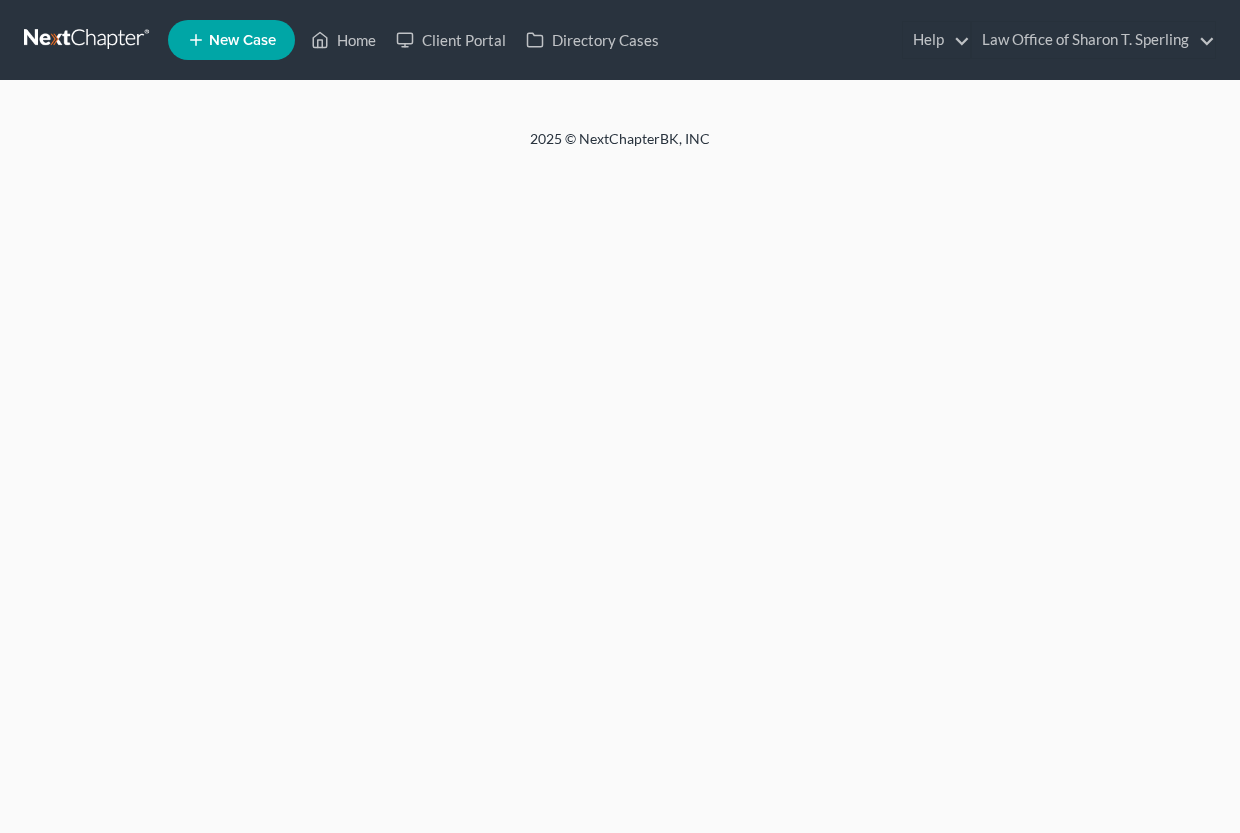 scroll, scrollTop: 0, scrollLeft: 0, axis: both 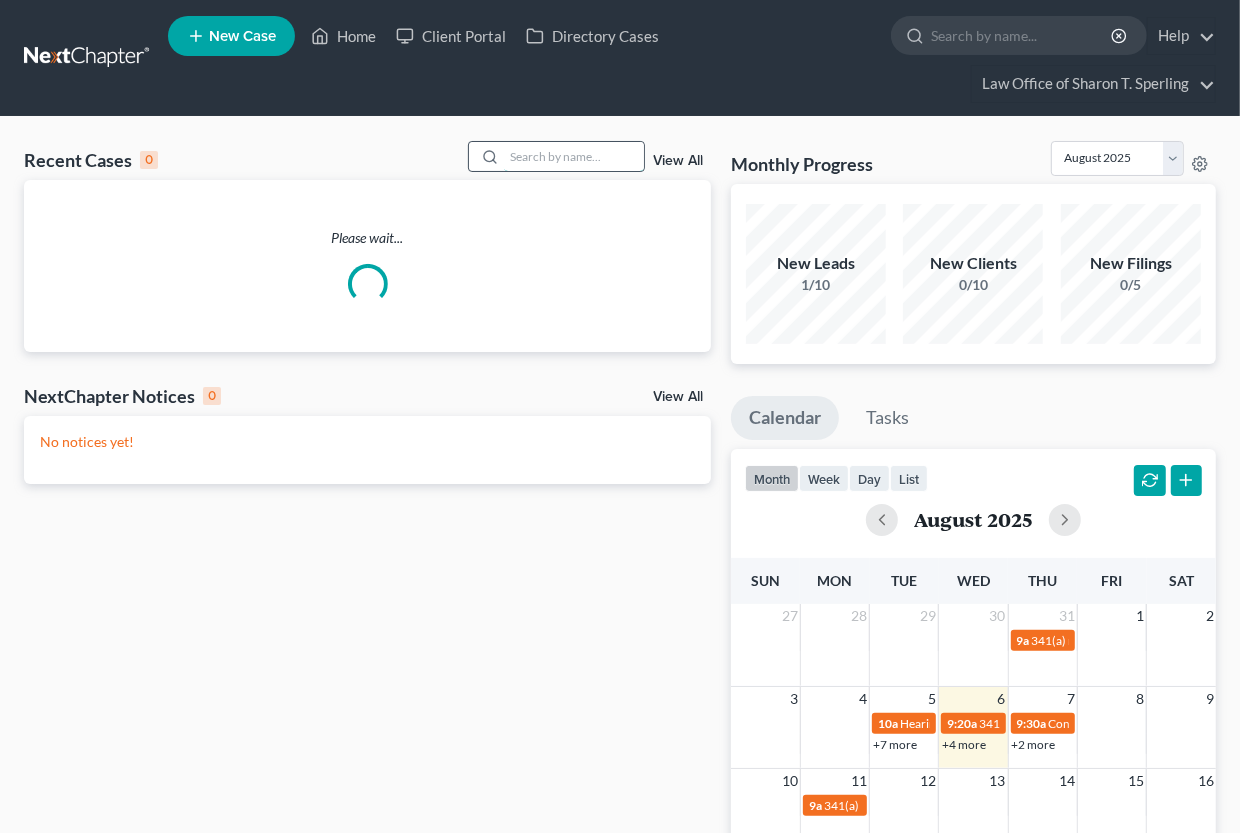 click at bounding box center (574, 156) 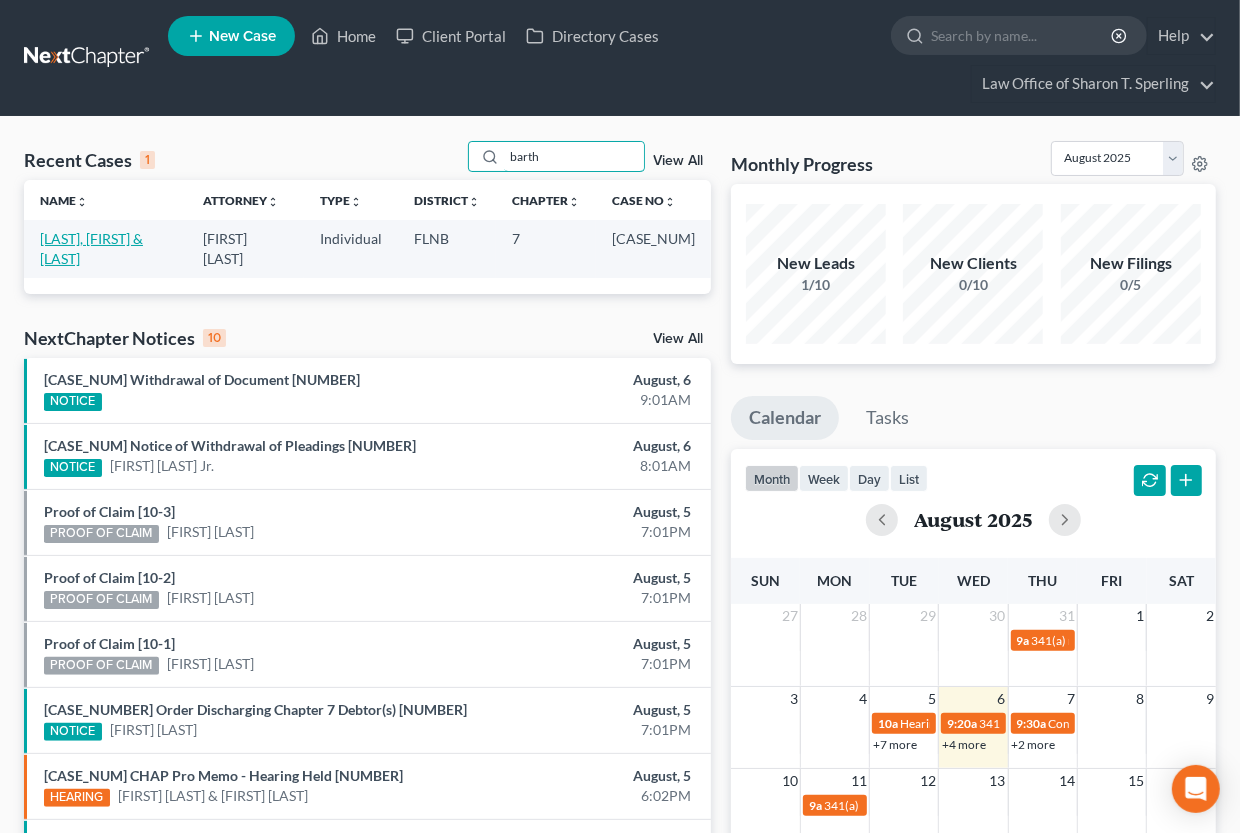 type on "barth" 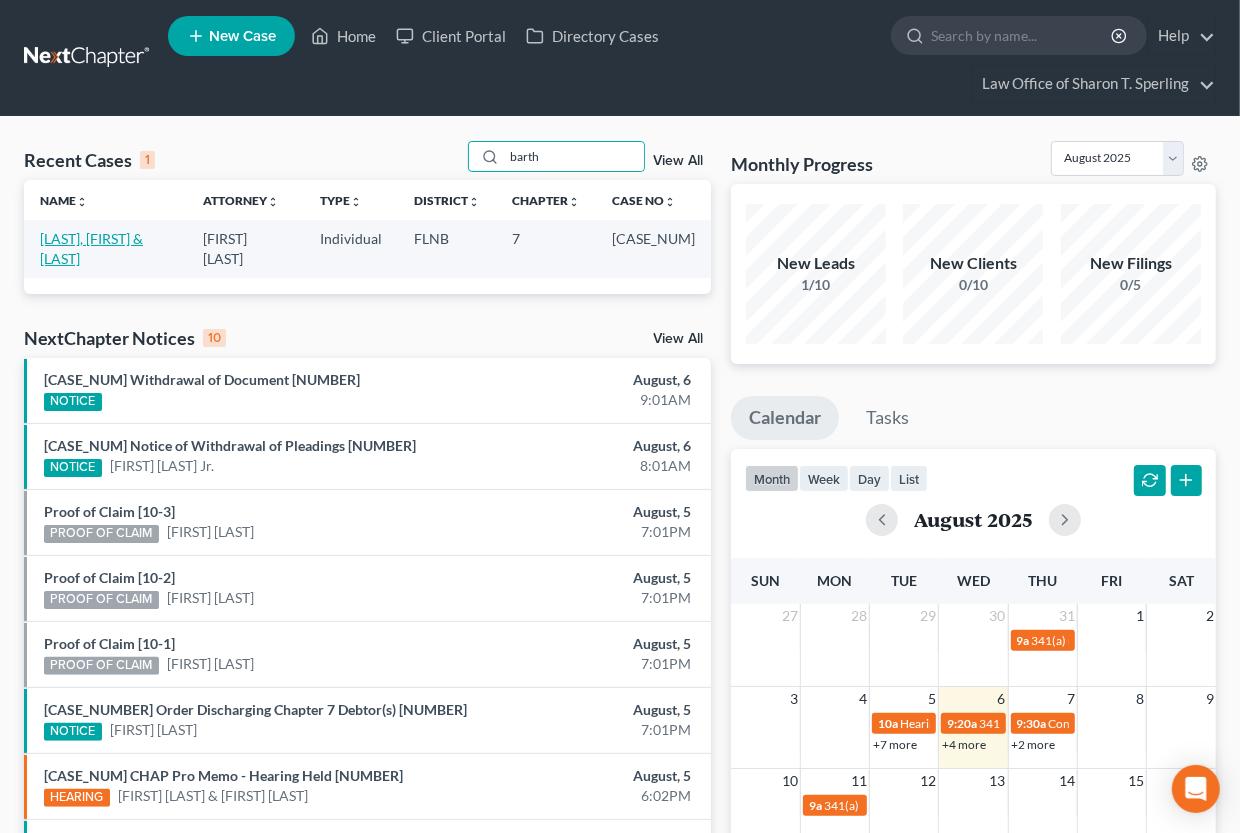 click on "[LAST], [FIRST] & [LAST]" at bounding box center [91, 248] 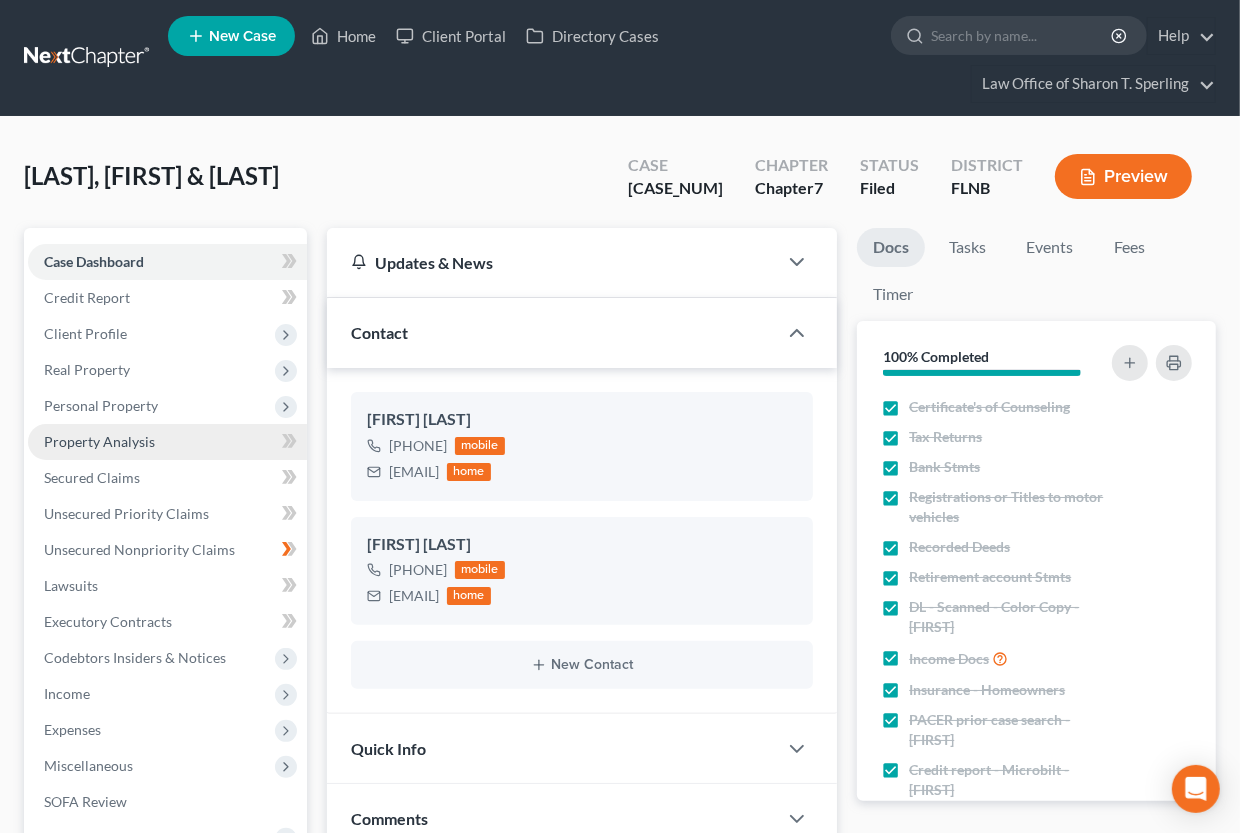 click on "Property Analysis" at bounding box center [167, 442] 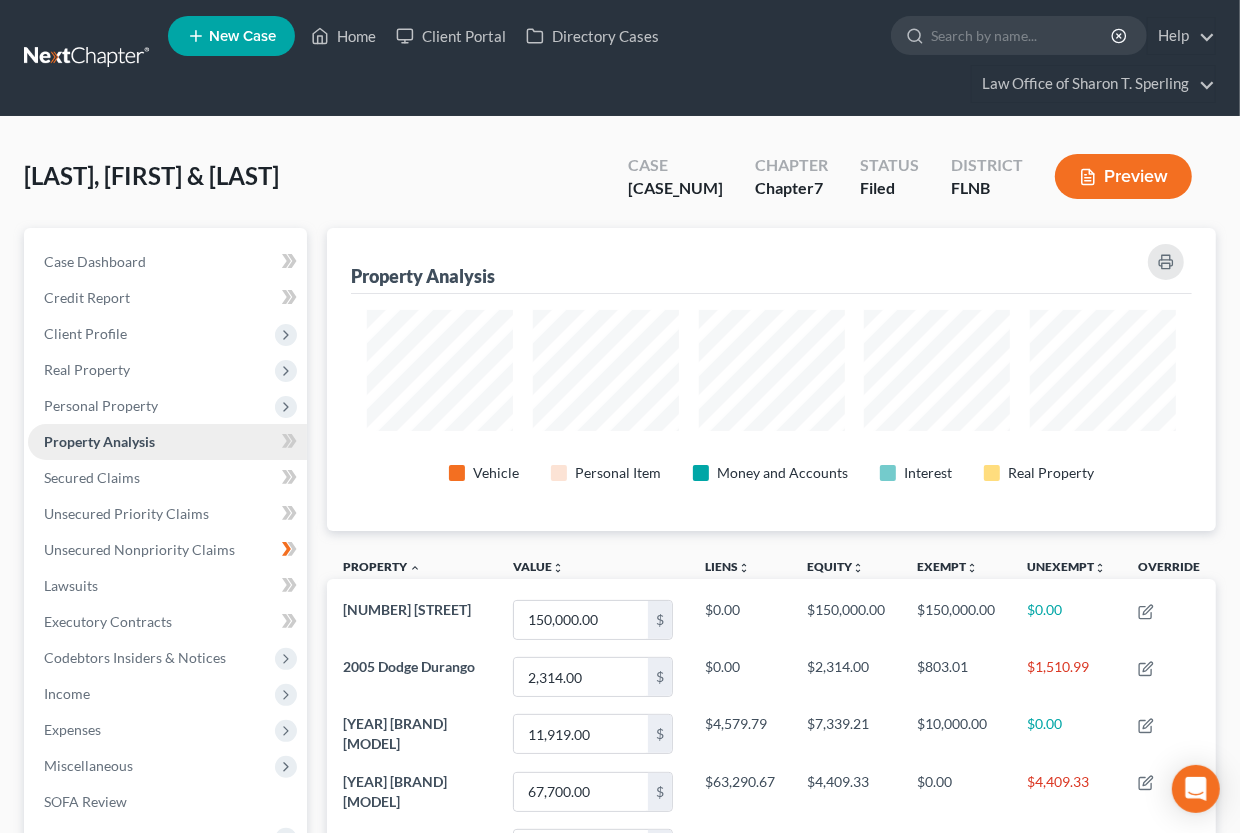 scroll, scrollTop: 999697, scrollLeft: 999110, axis: both 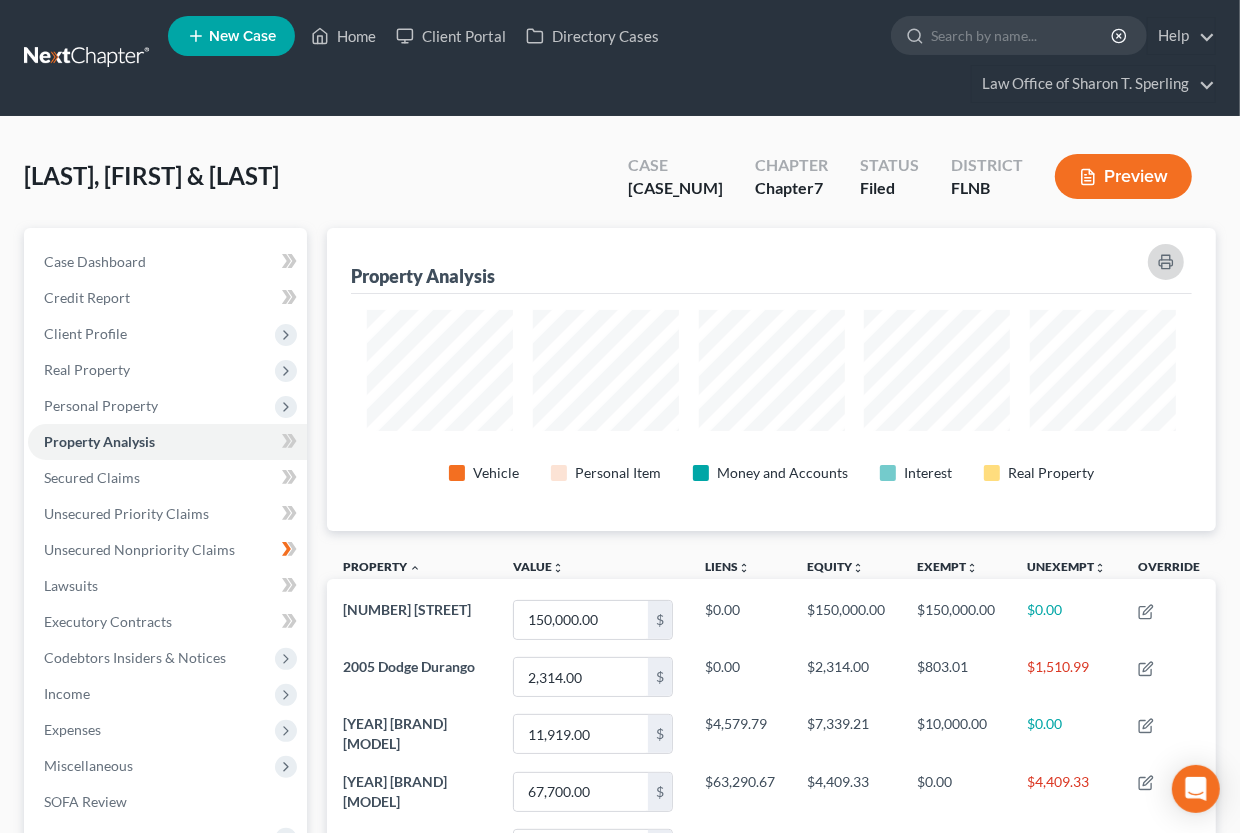 click 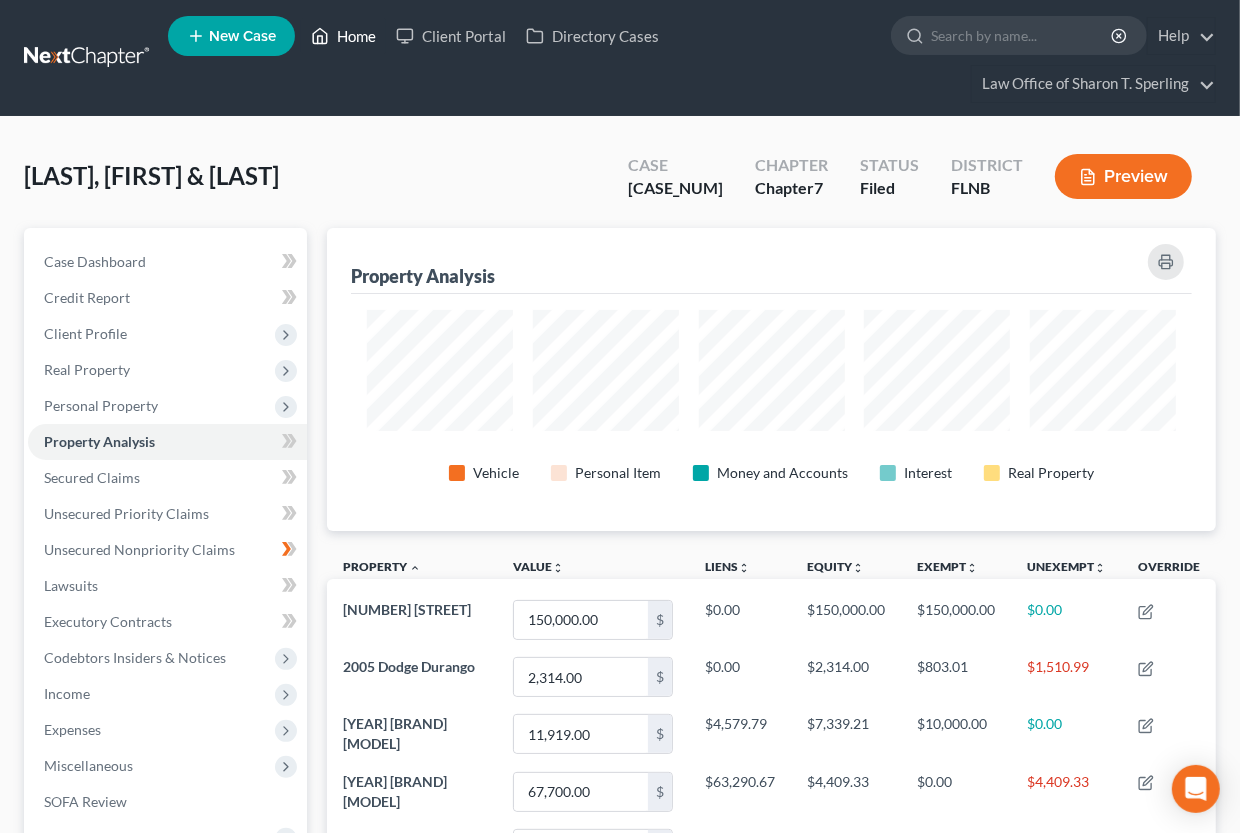 click on "Home" at bounding box center [343, 36] 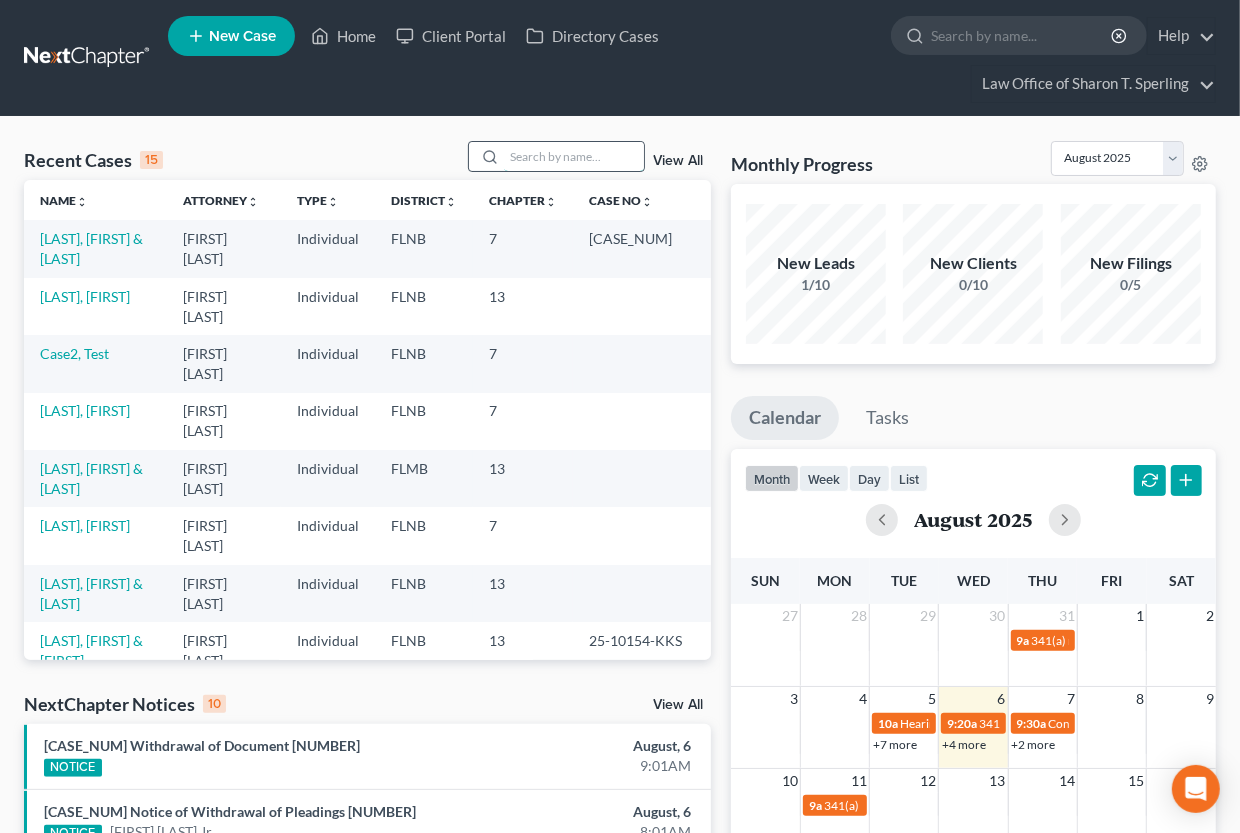 click at bounding box center (574, 156) 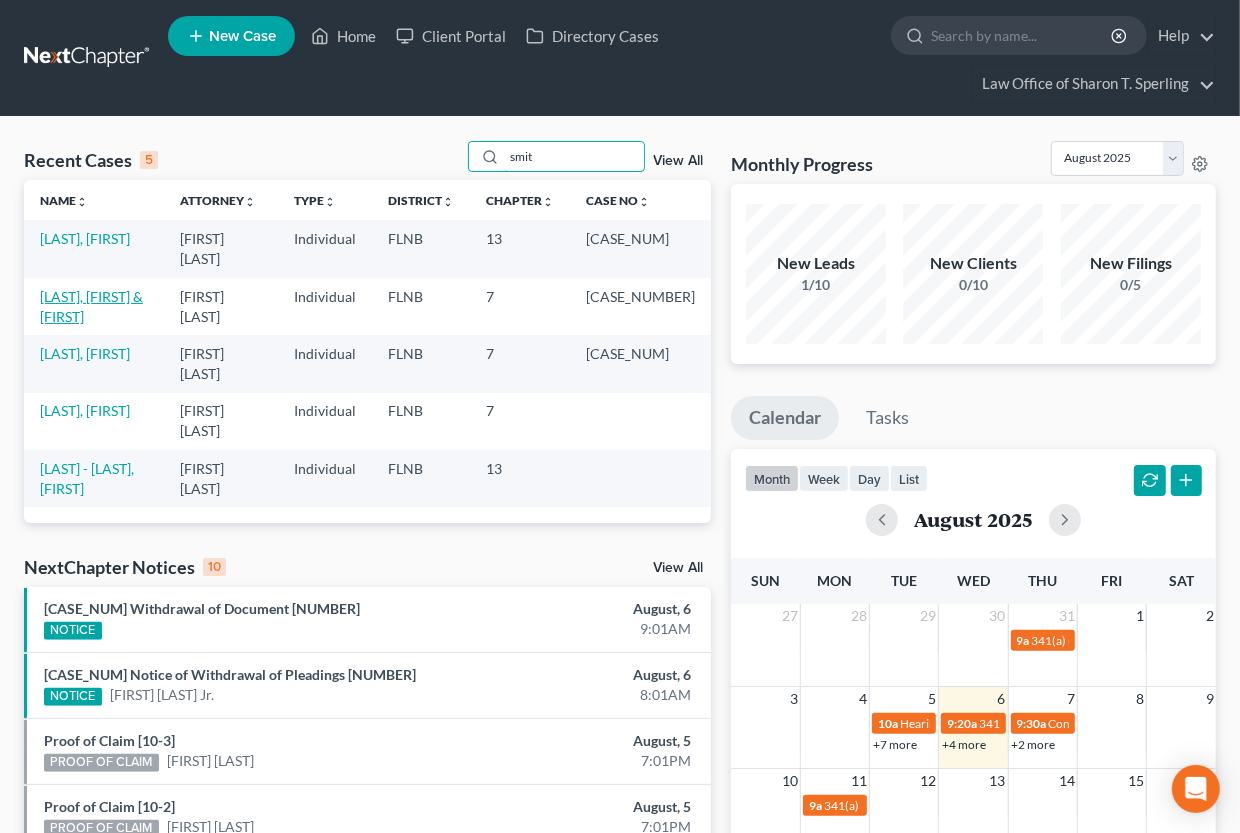 type on "smit" 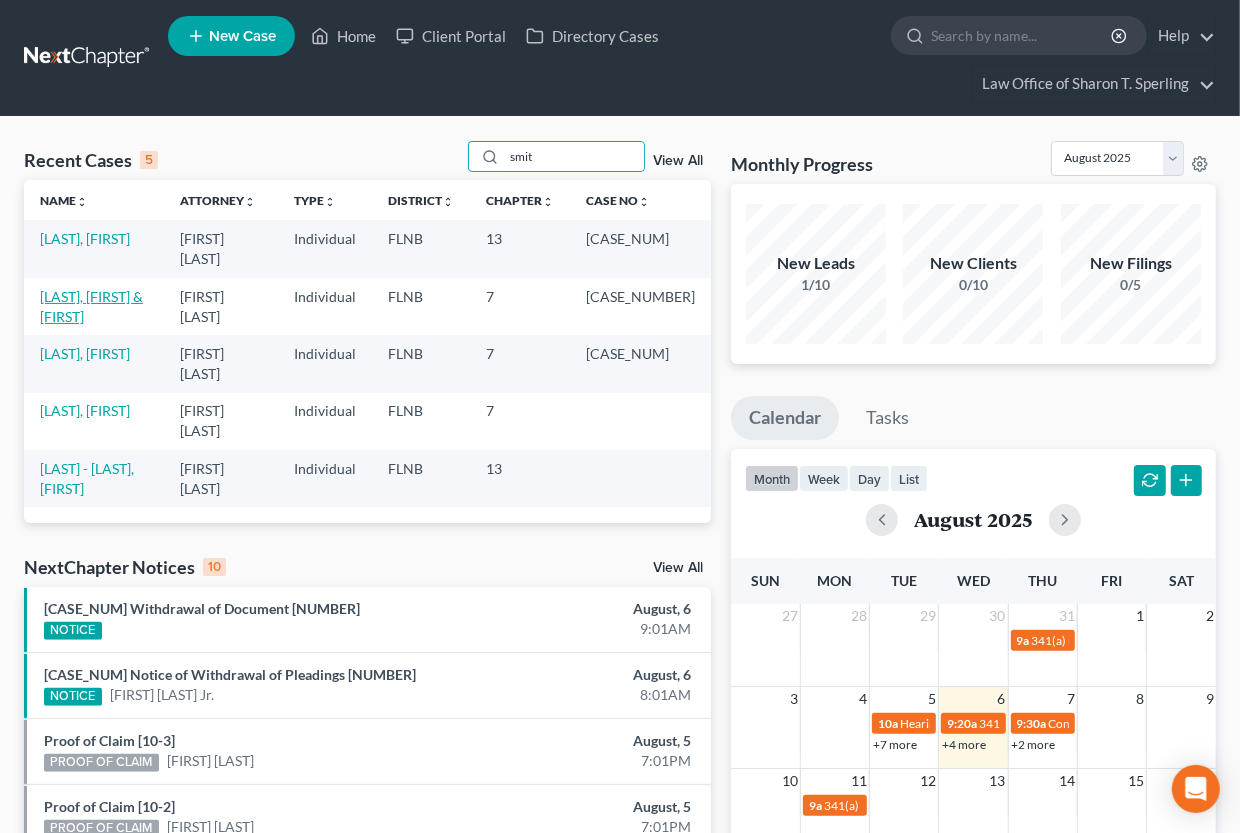 click on "[LAST], [FIRST] & [FIRST]" at bounding box center (91, 306) 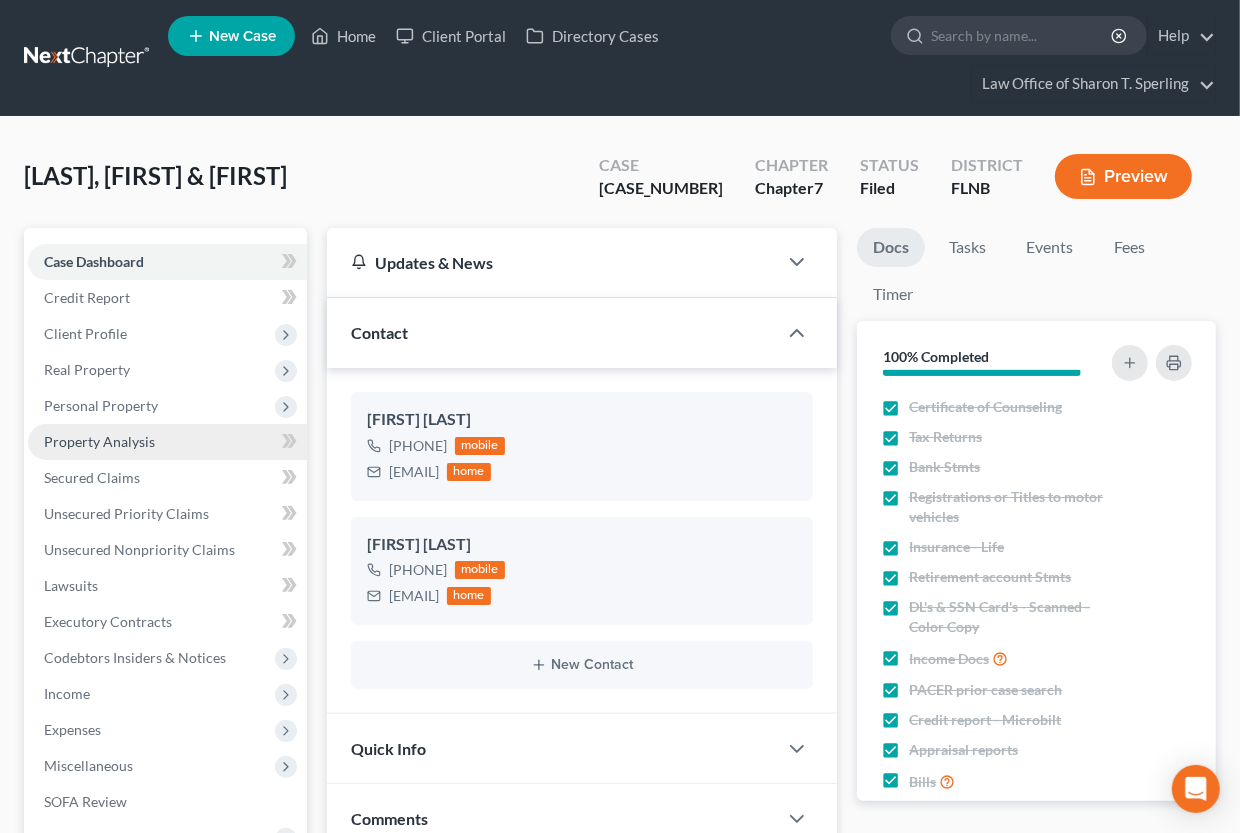 click on "Property Analysis" at bounding box center (99, 441) 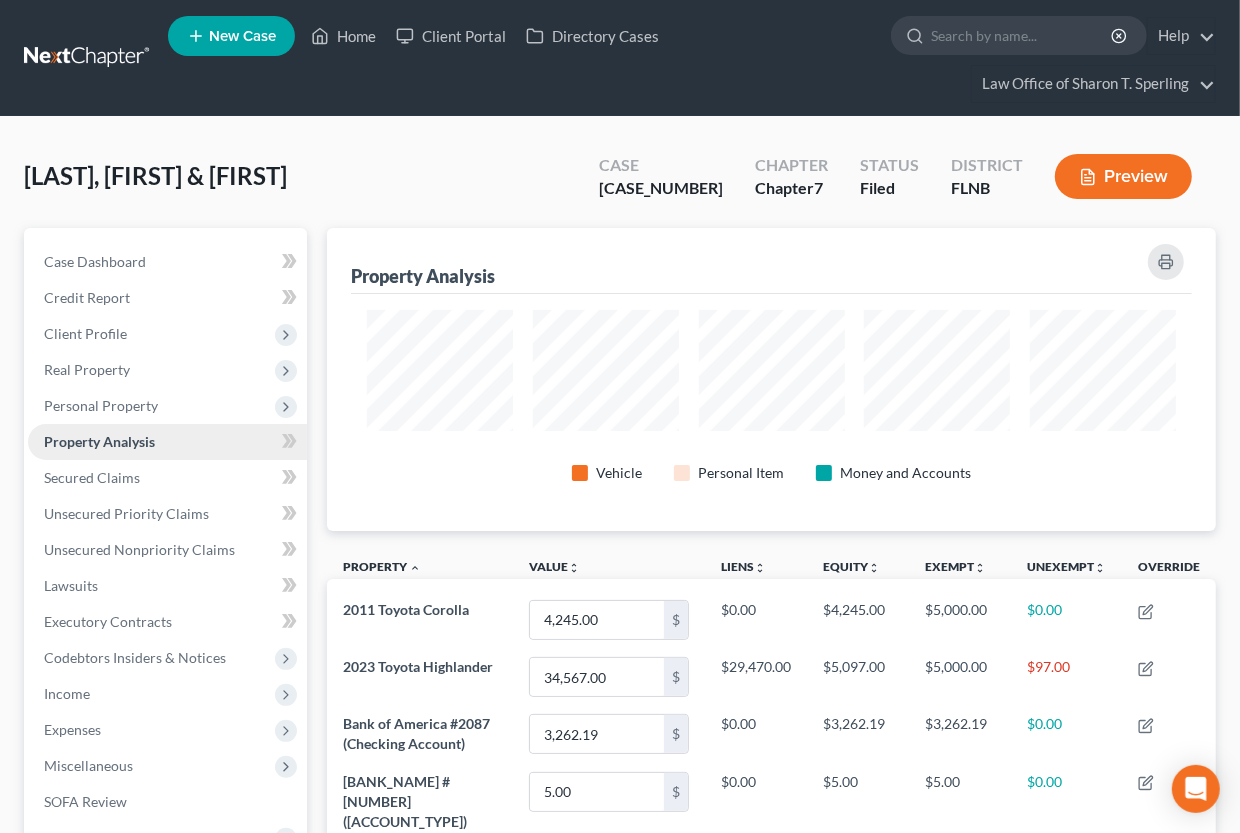 scroll, scrollTop: 999697, scrollLeft: 999110, axis: both 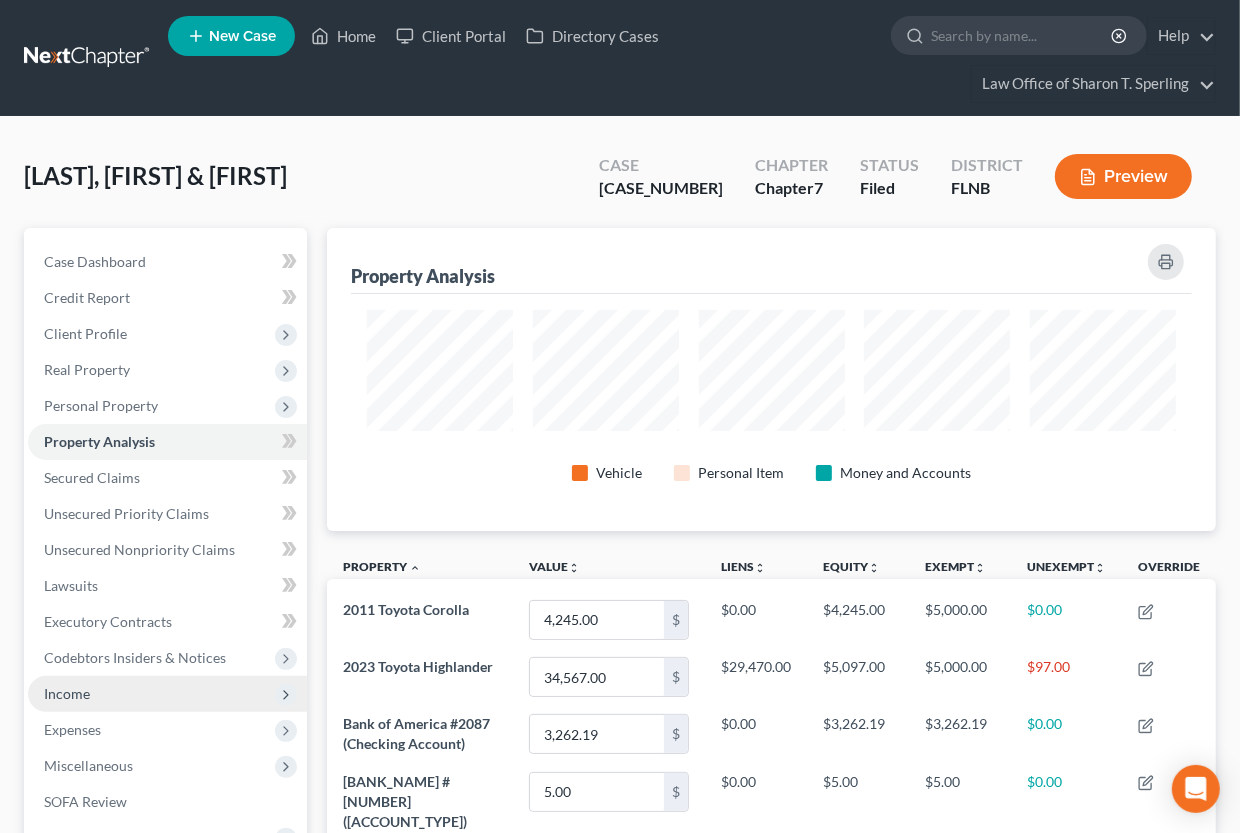 click on "Income" at bounding box center (67, 693) 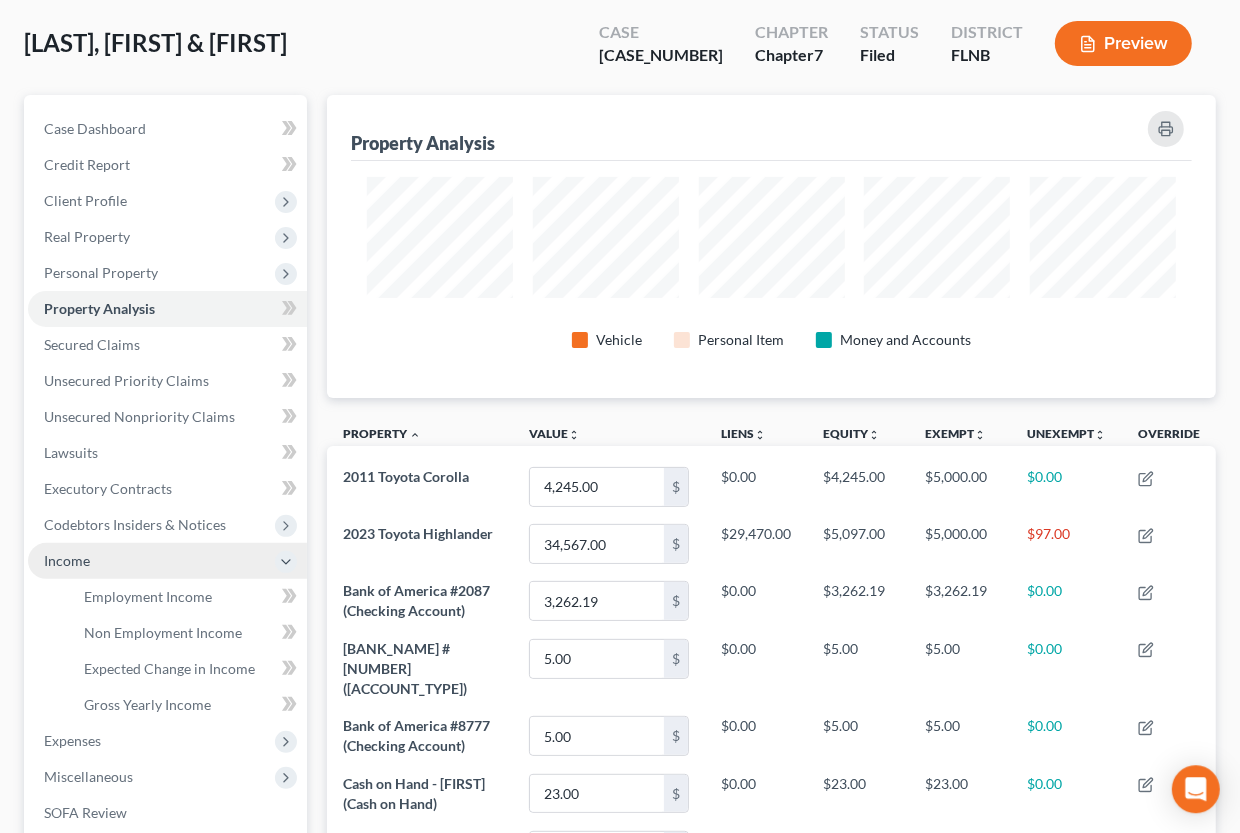 scroll, scrollTop: 220, scrollLeft: 0, axis: vertical 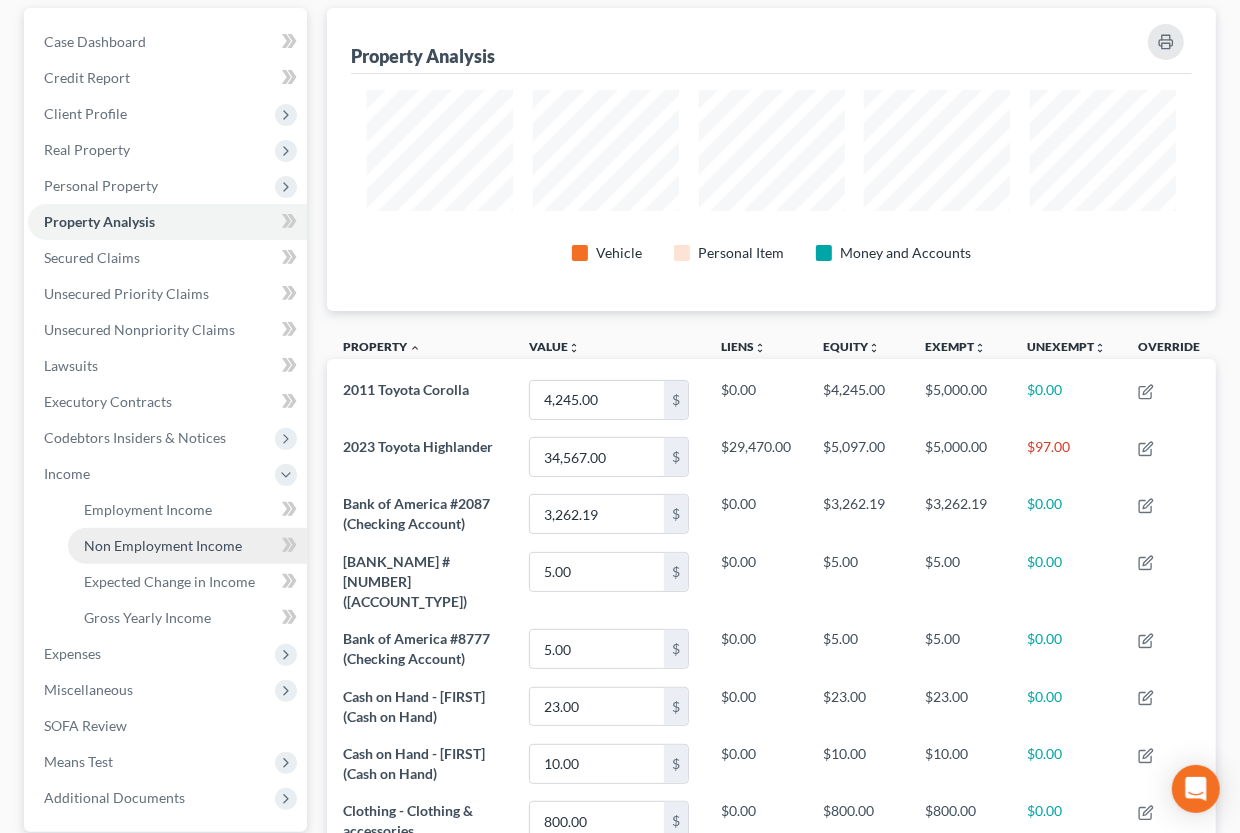 click on "Non Employment Income" at bounding box center [163, 545] 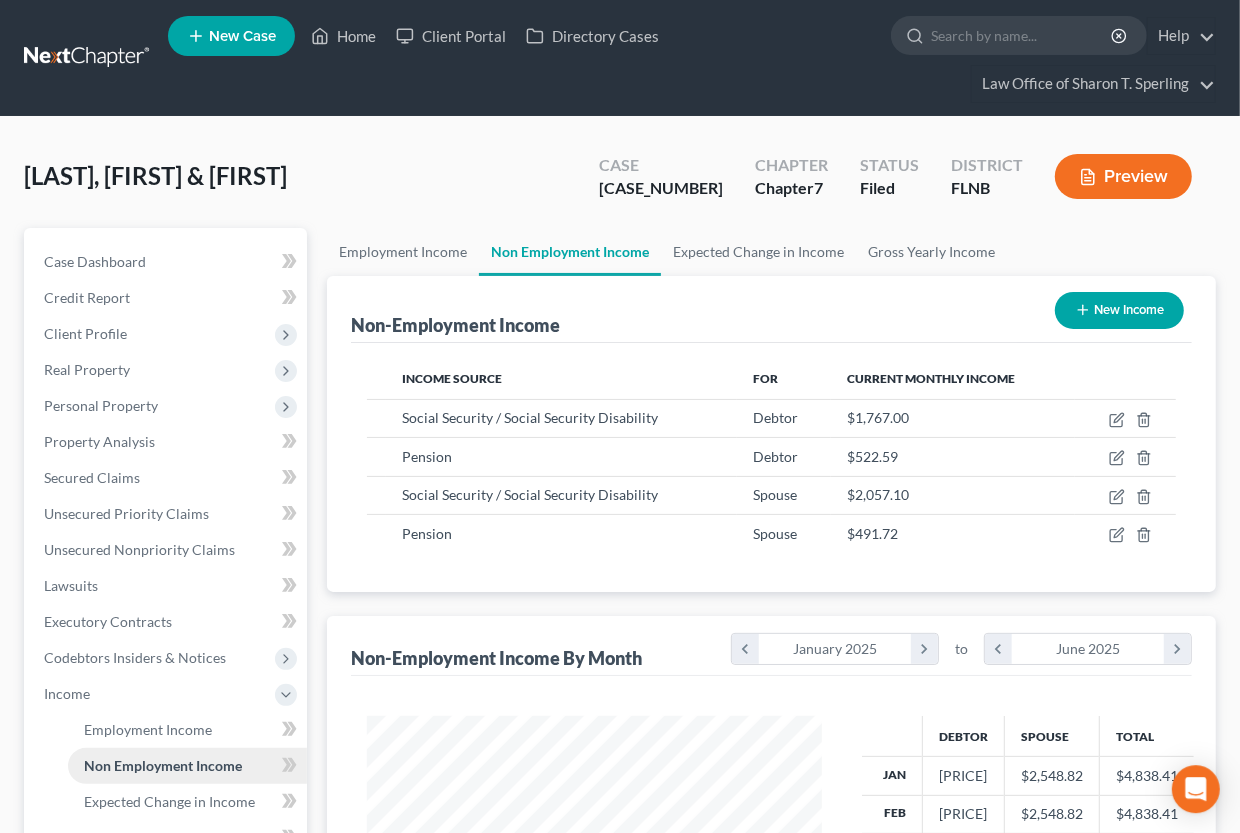 scroll, scrollTop: 0, scrollLeft: 0, axis: both 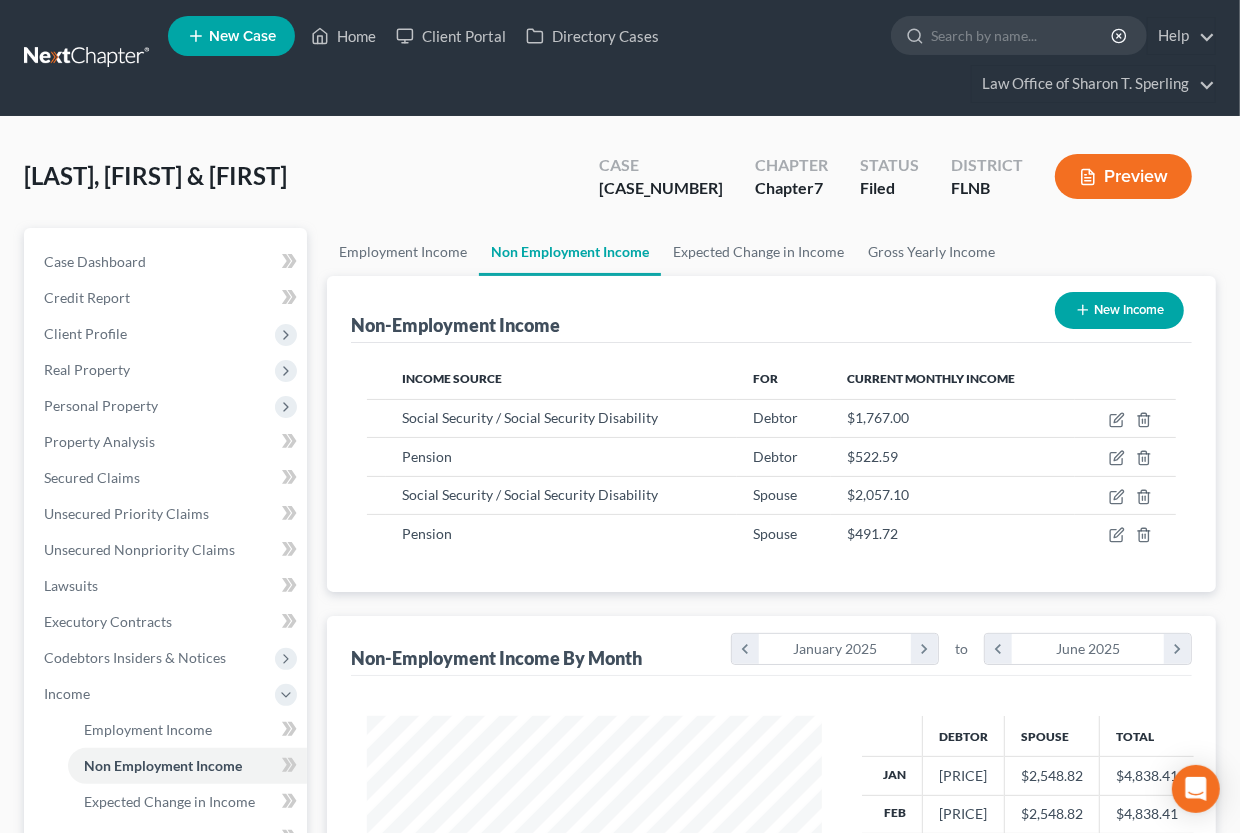 click on "New Income" at bounding box center [1119, 310] 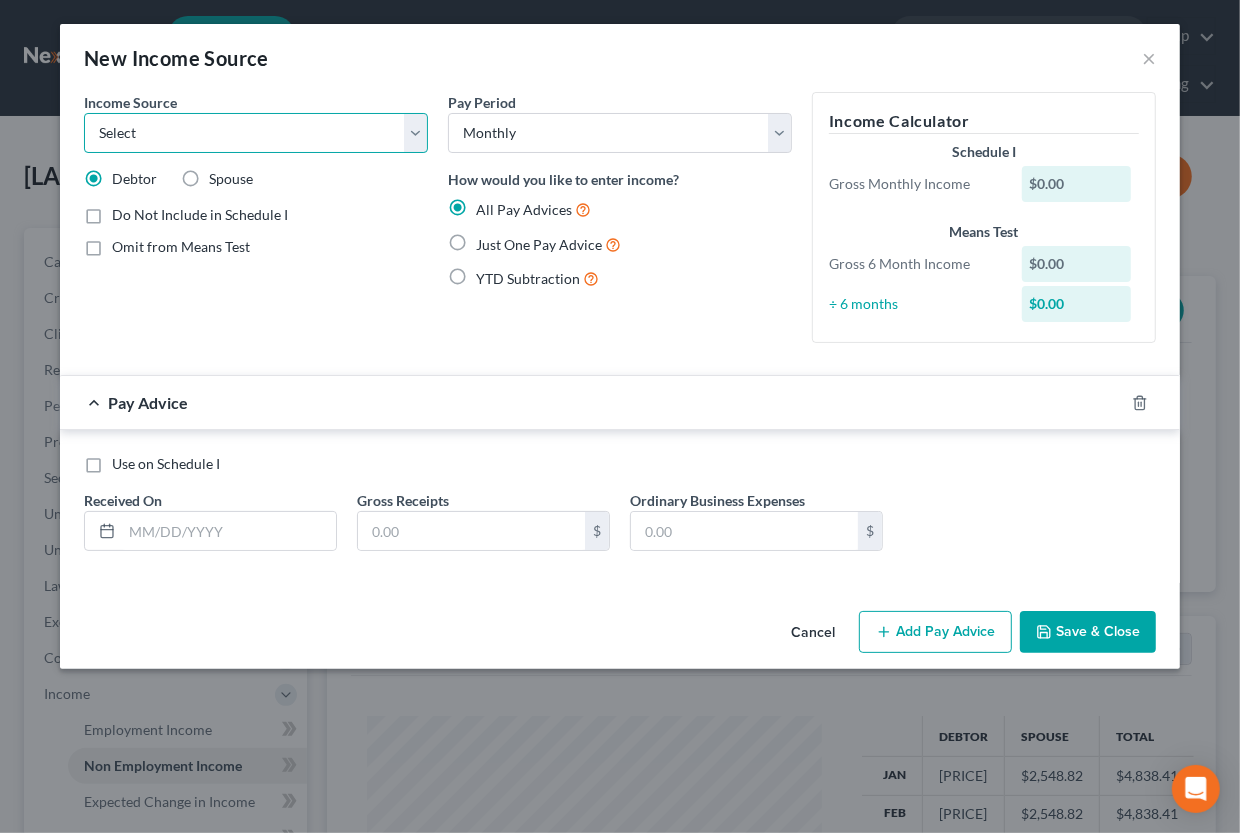 select on "13" 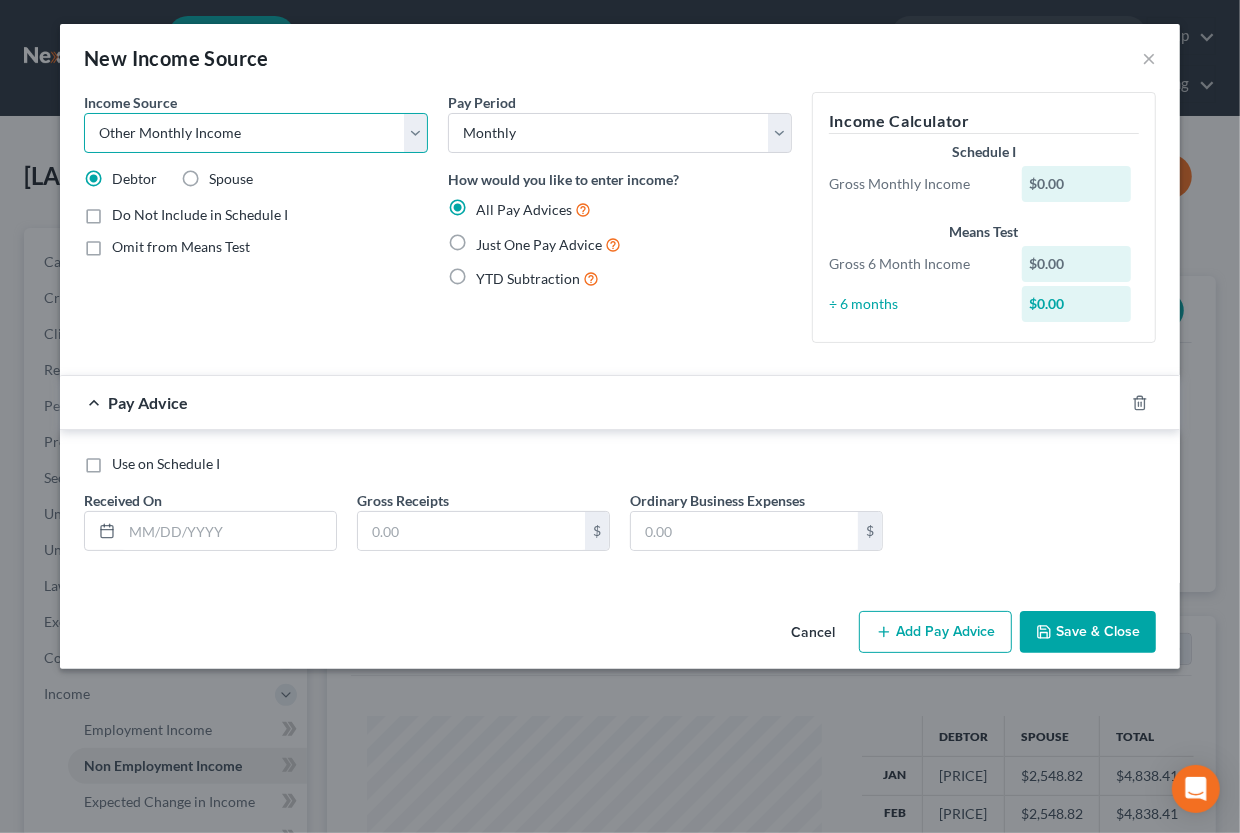 click on "Other Monthly Income" at bounding box center (0, 0) 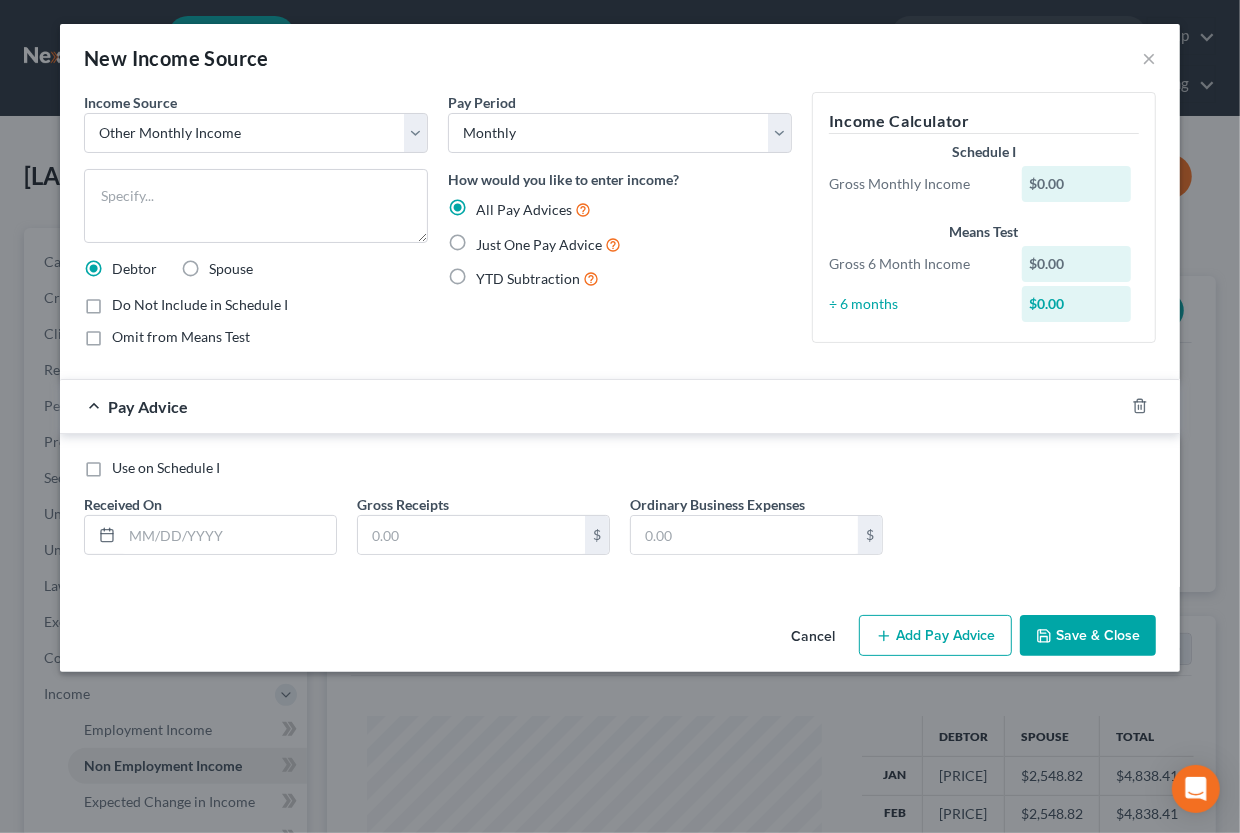 click on "Spouse" at bounding box center (231, 268) 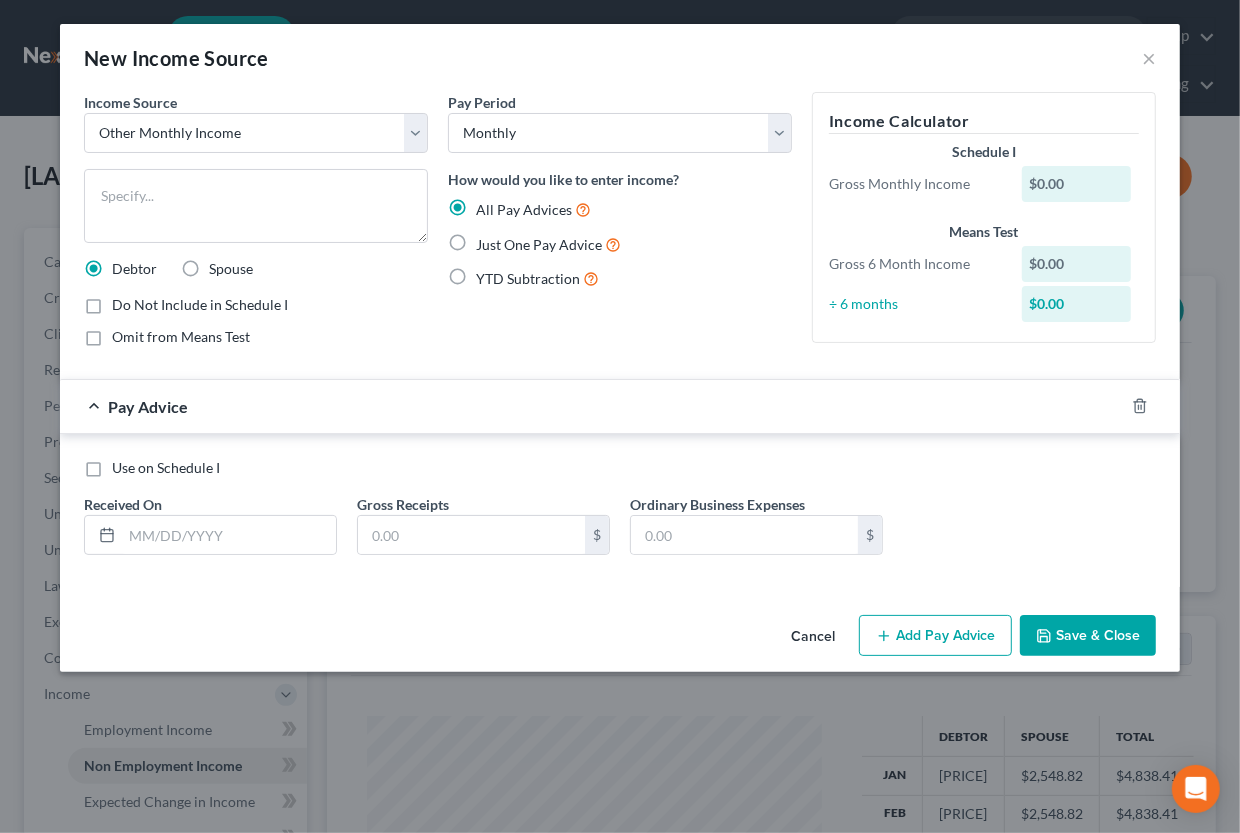 click on "Spouse" at bounding box center (223, 265) 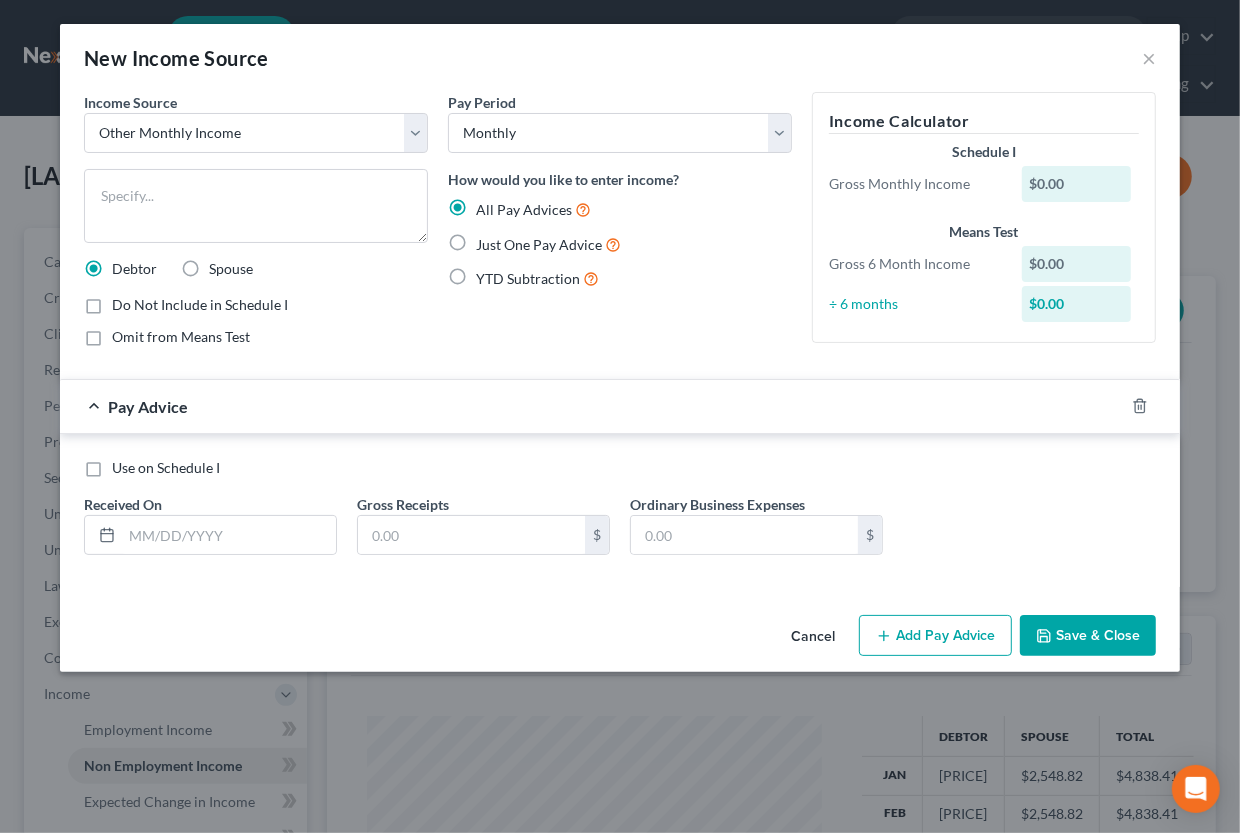 radio on "true" 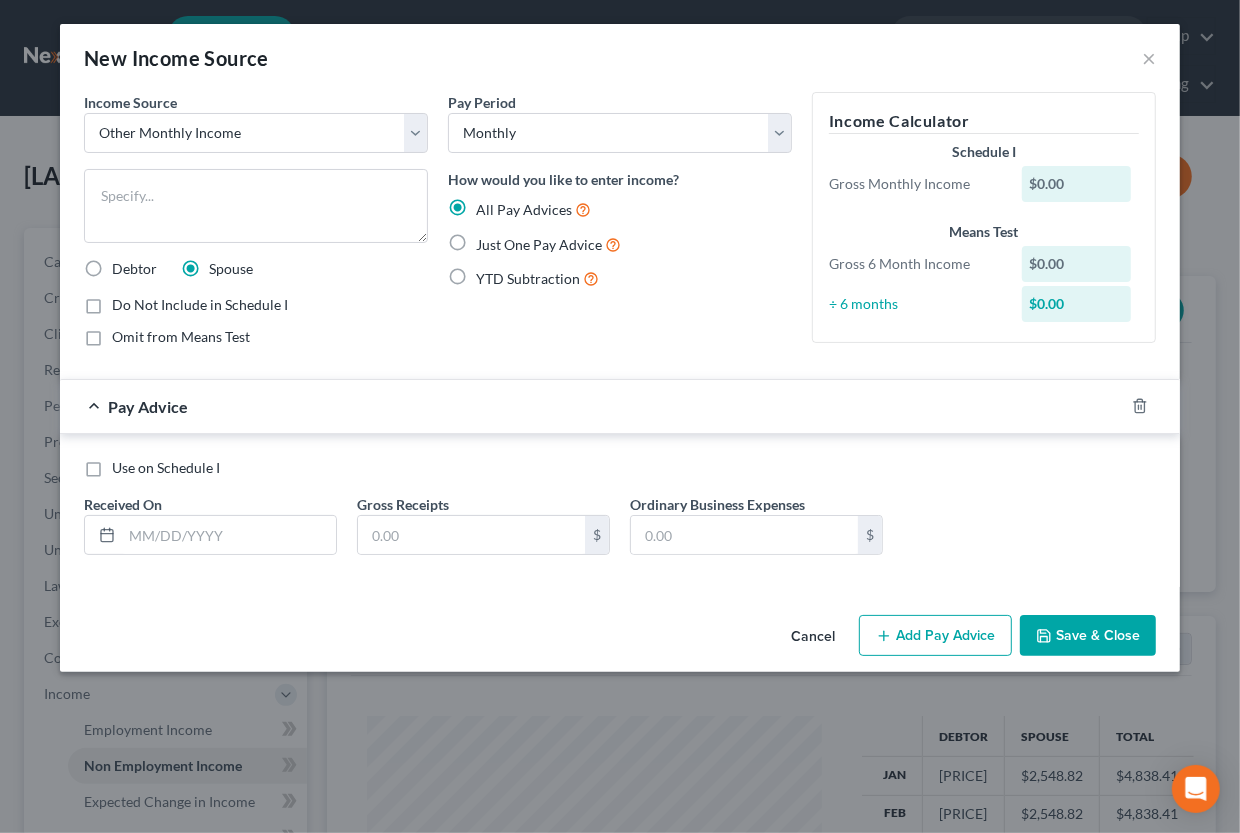 click on "Omit from Means Test" at bounding box center [181, 336] 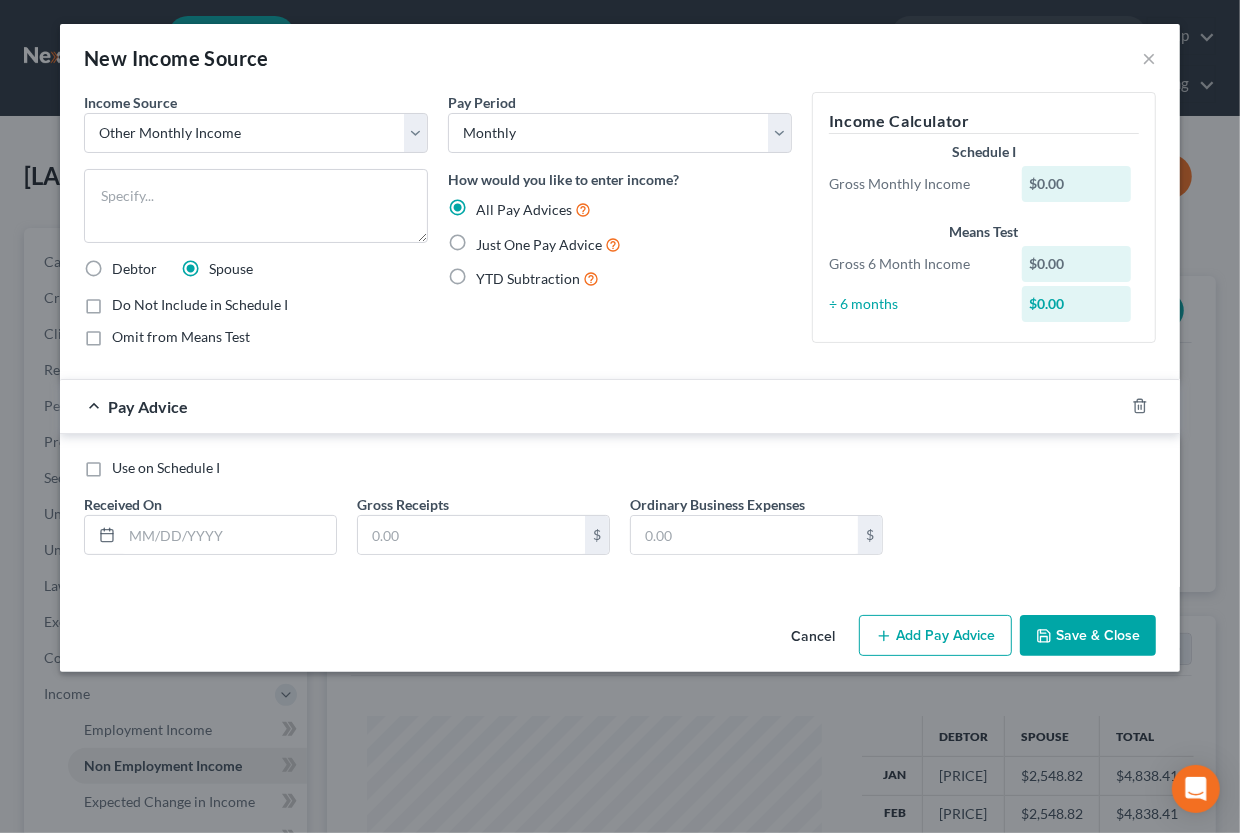 click on "Omit from Means Test" at bounding box center [126, 333] 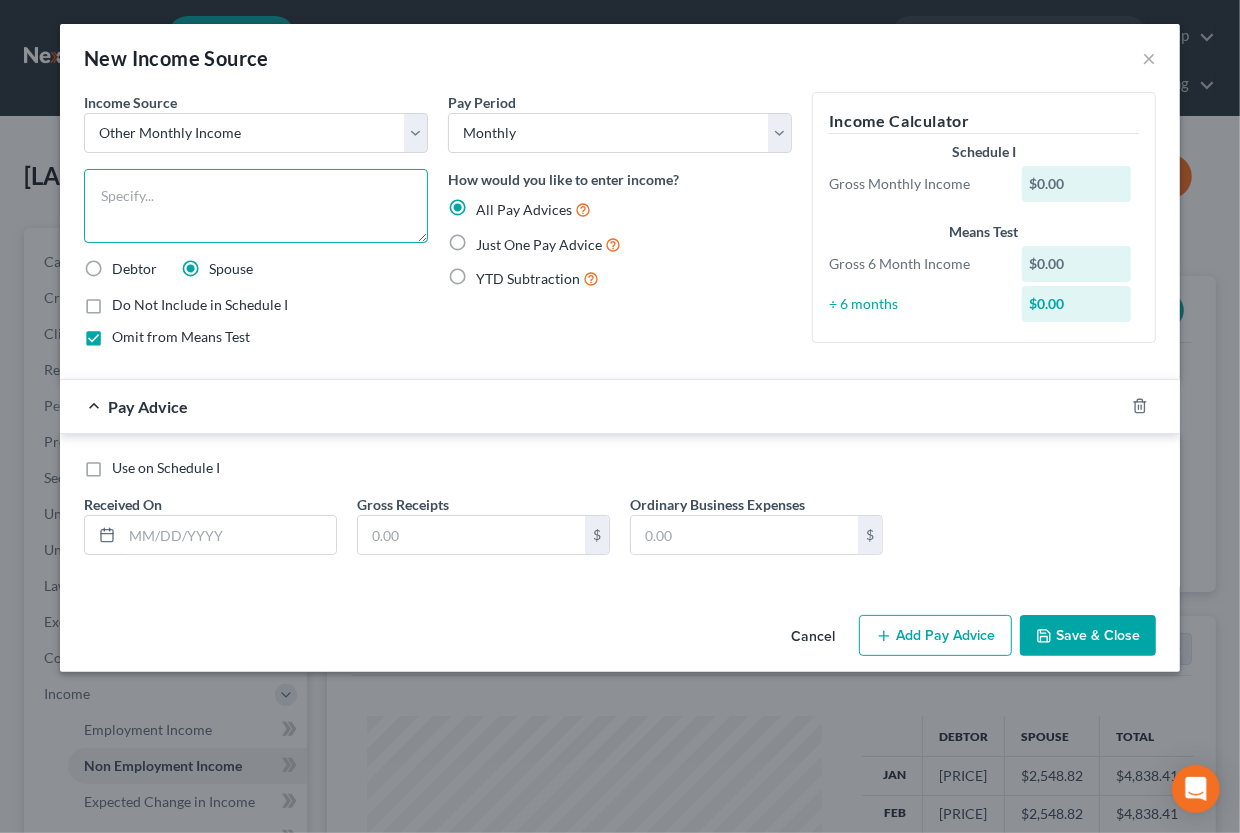 click at bounding box center (256, 206) 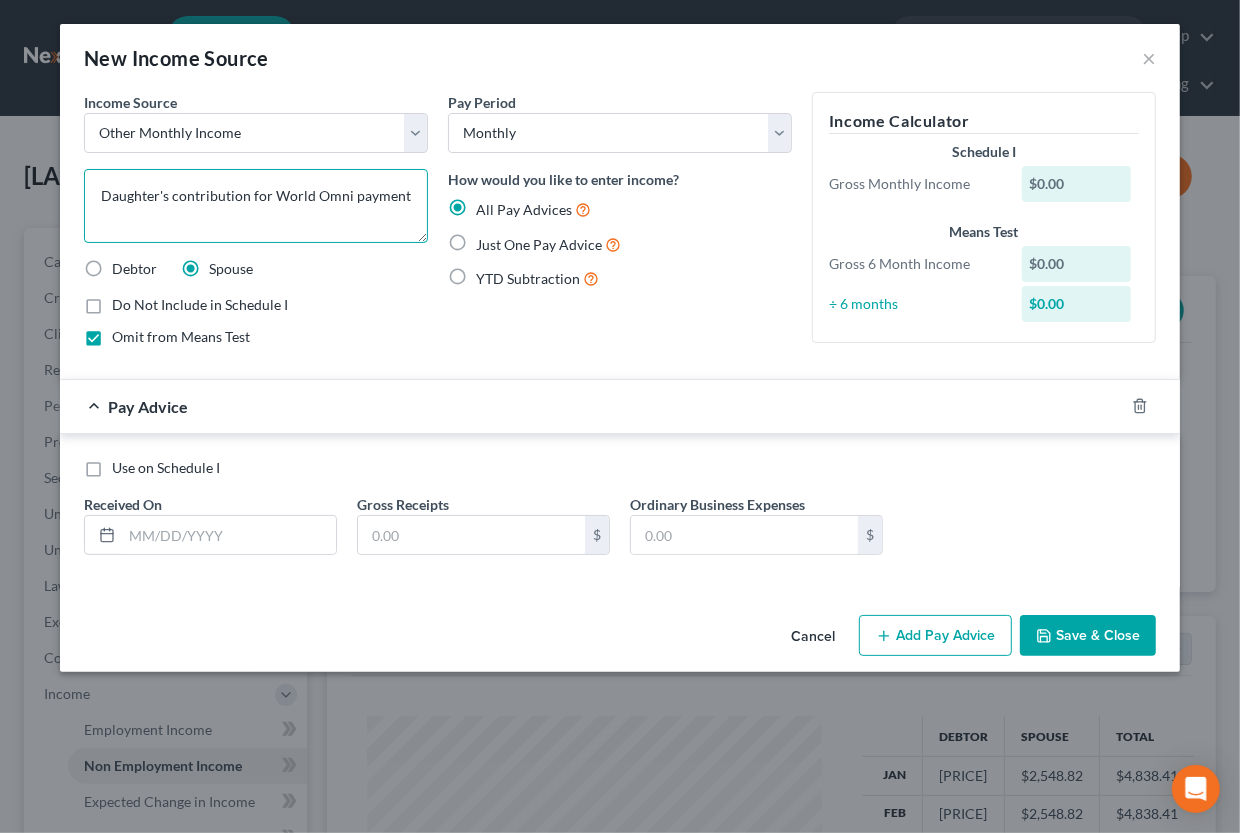 type on "Daughter's contribution for World Omni payment" 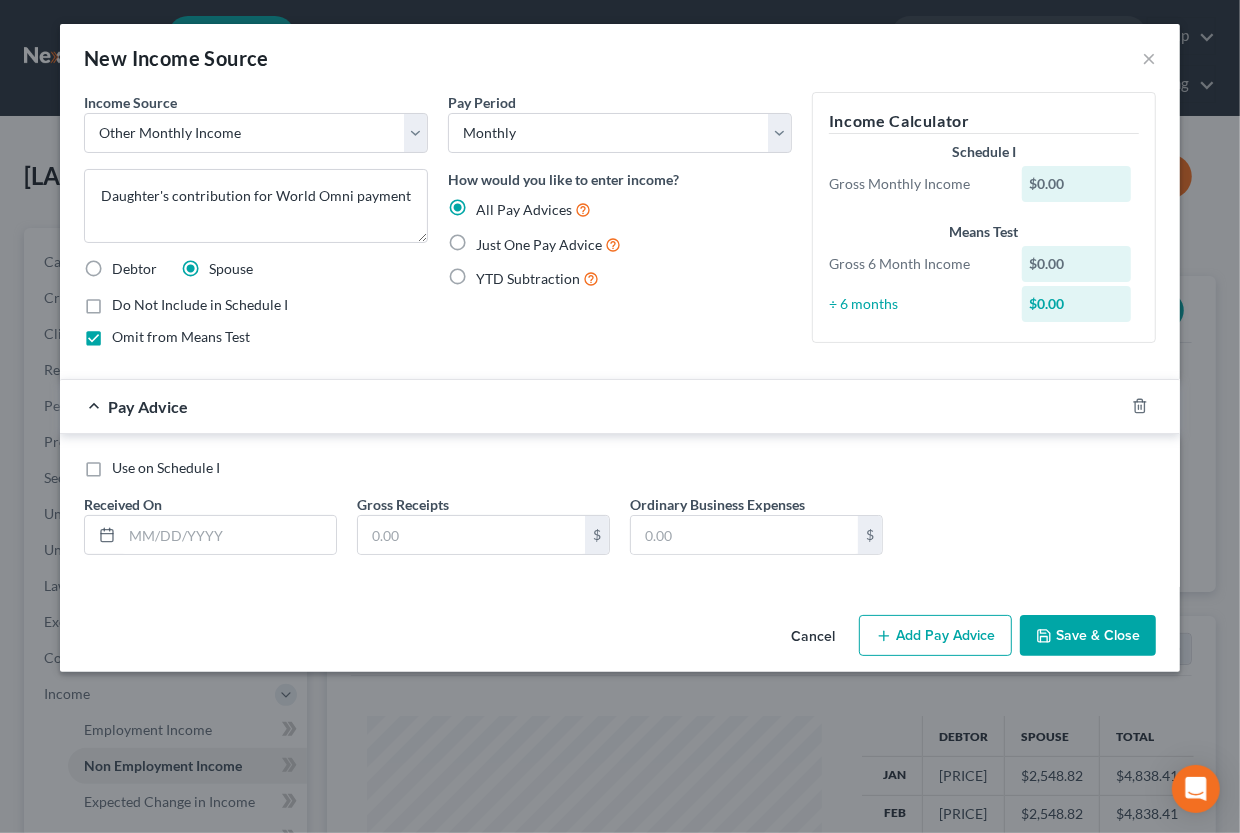 click on "Just One Pay Advice" at bounding box center [548, 244] 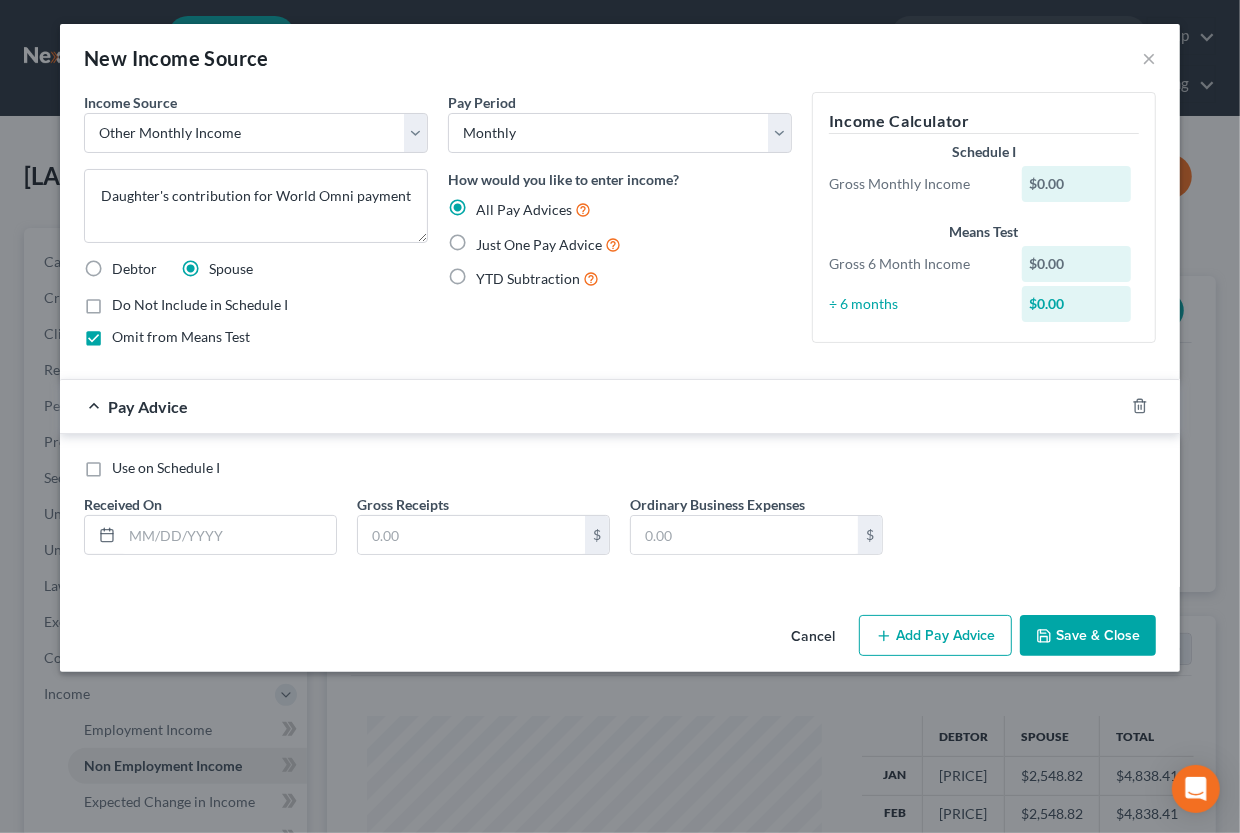 radio on "true" 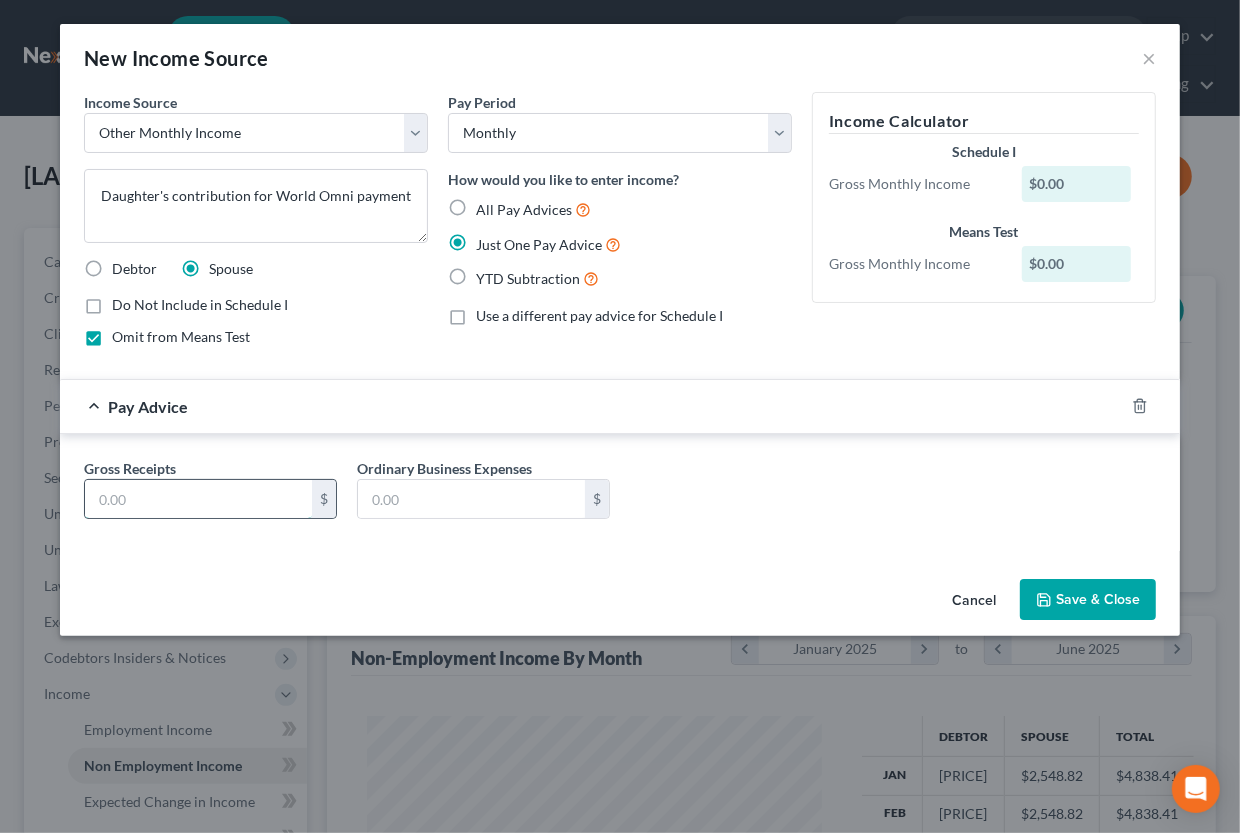 click at bounding box center (198, 499) 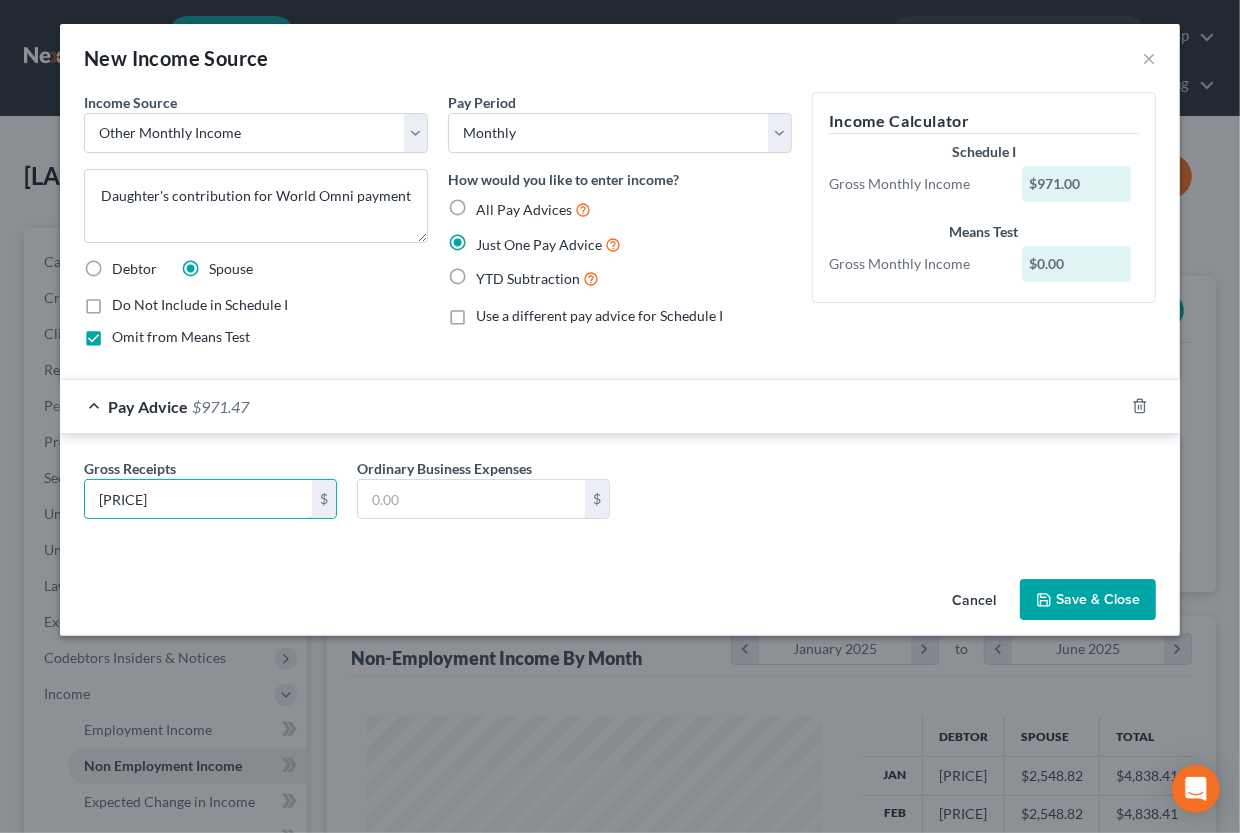 type on "[PRICE]" 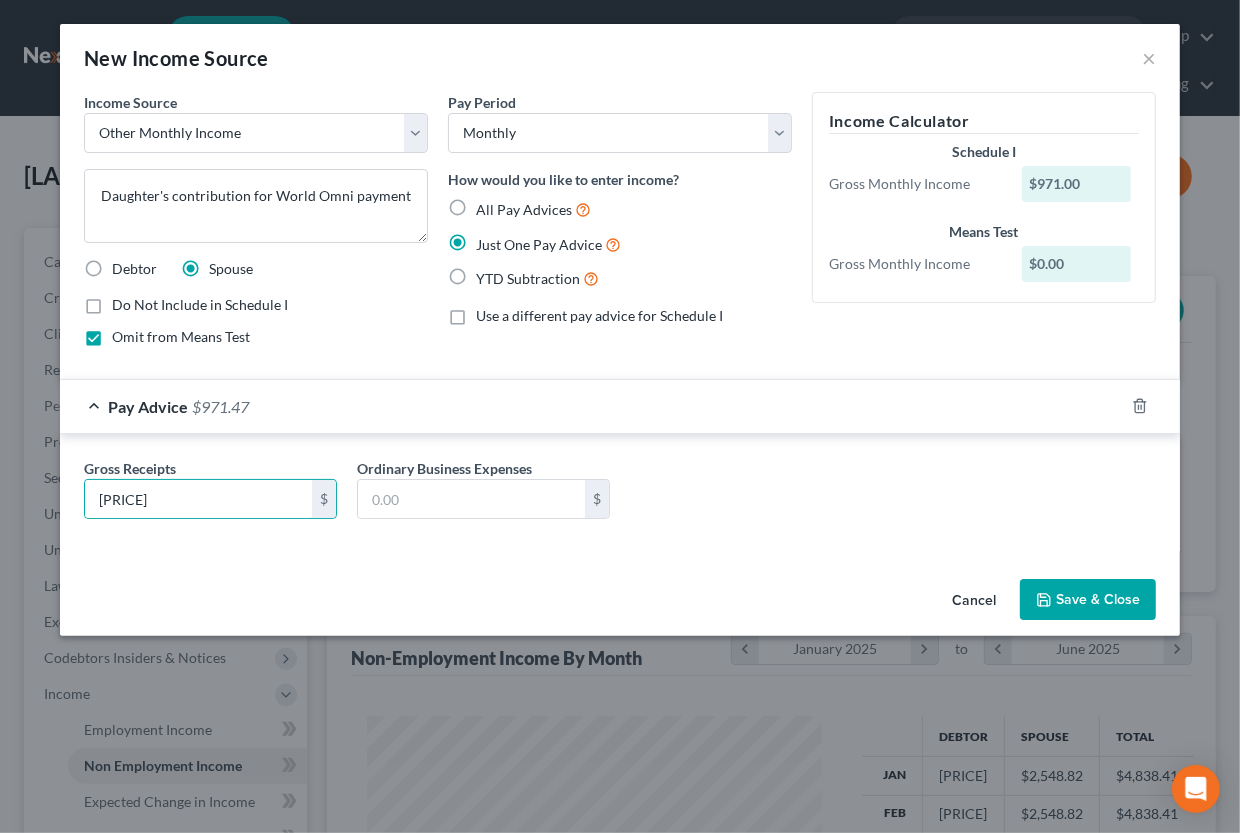 click on "Save & Close" at bounding box center (1088, 600) 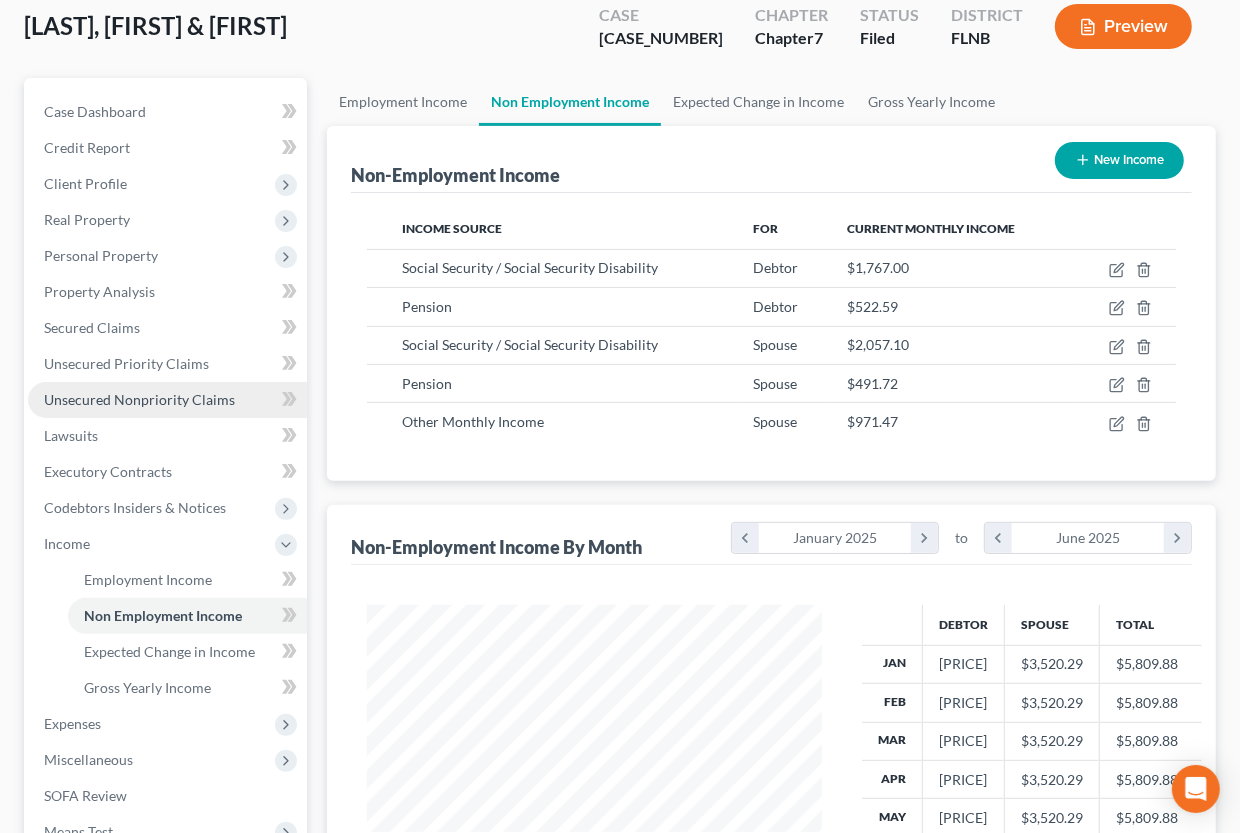 scroll, scrollTop: 220, scrollLeft: 0, axis: vertical 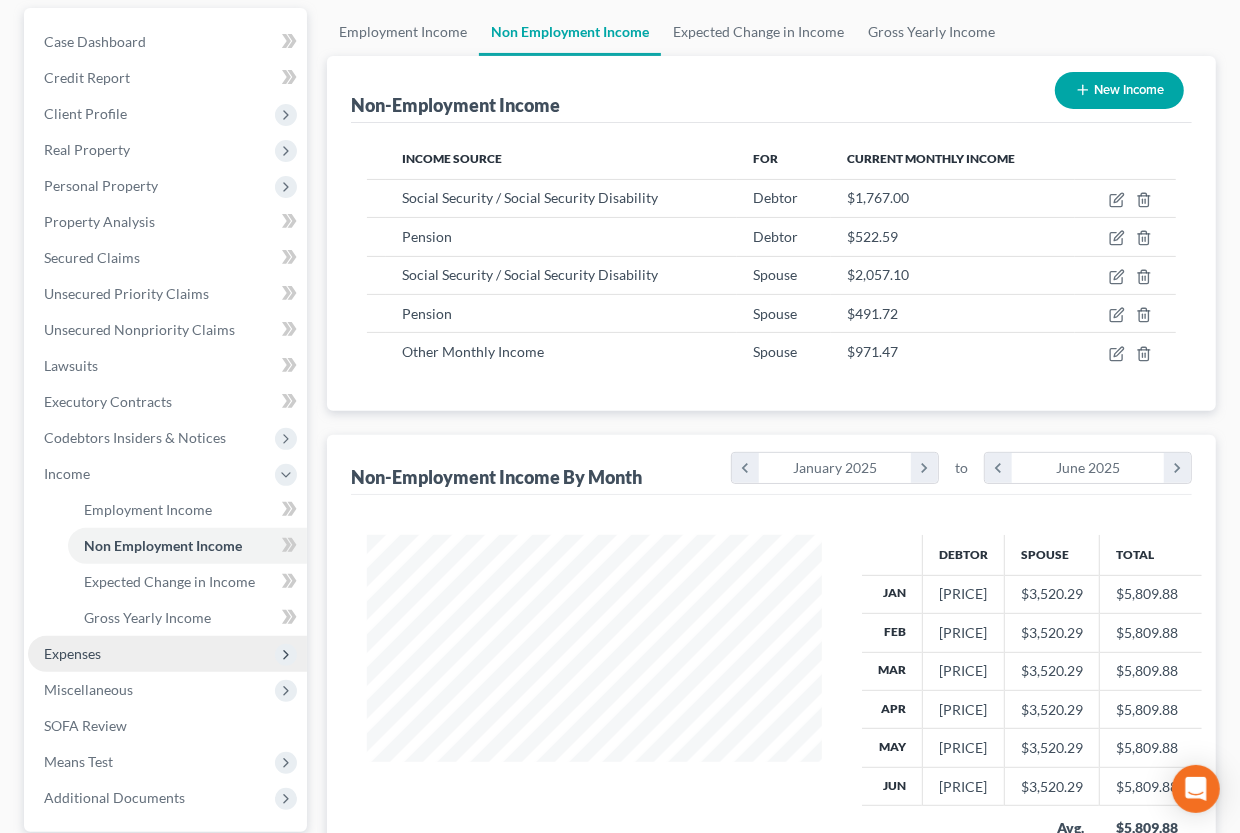 click on "Expenses" at bounding box center (167, 654) 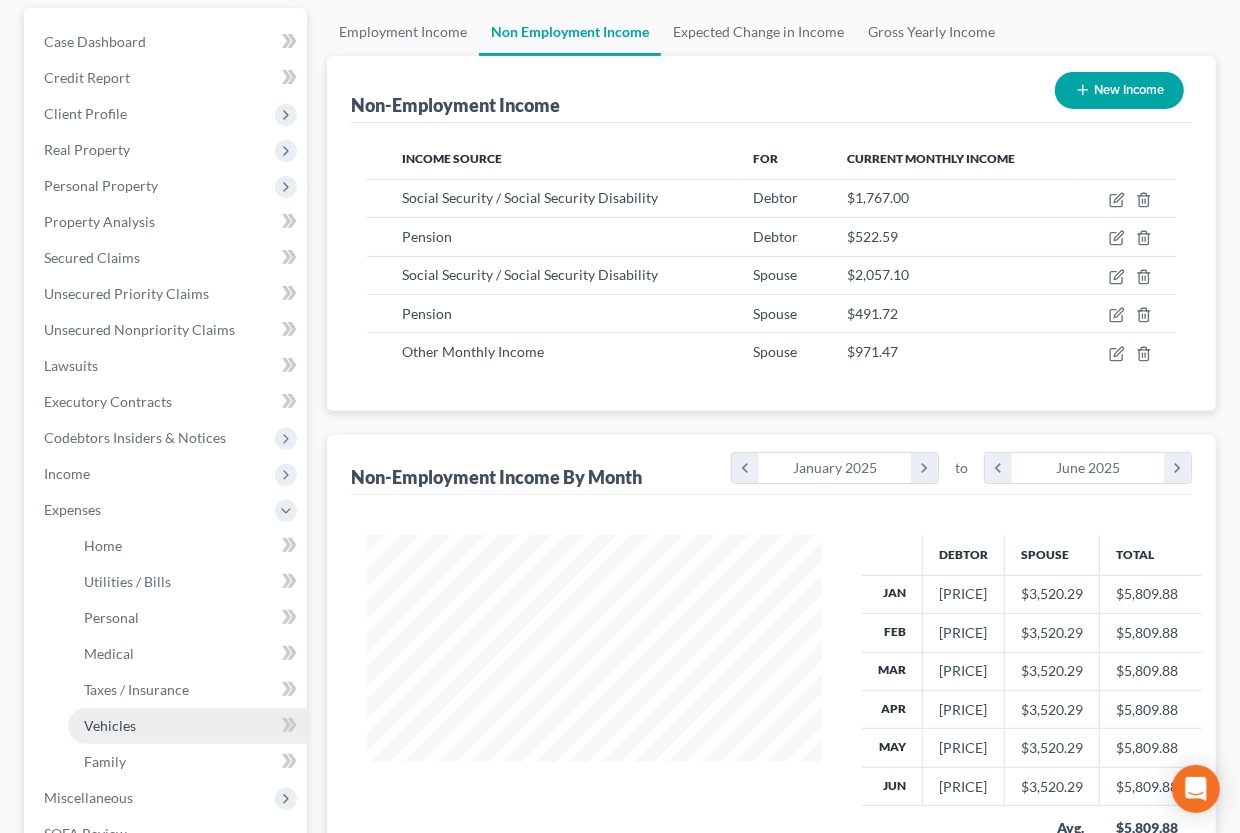 click on "Vehicles" at bounding box center [187, 726] 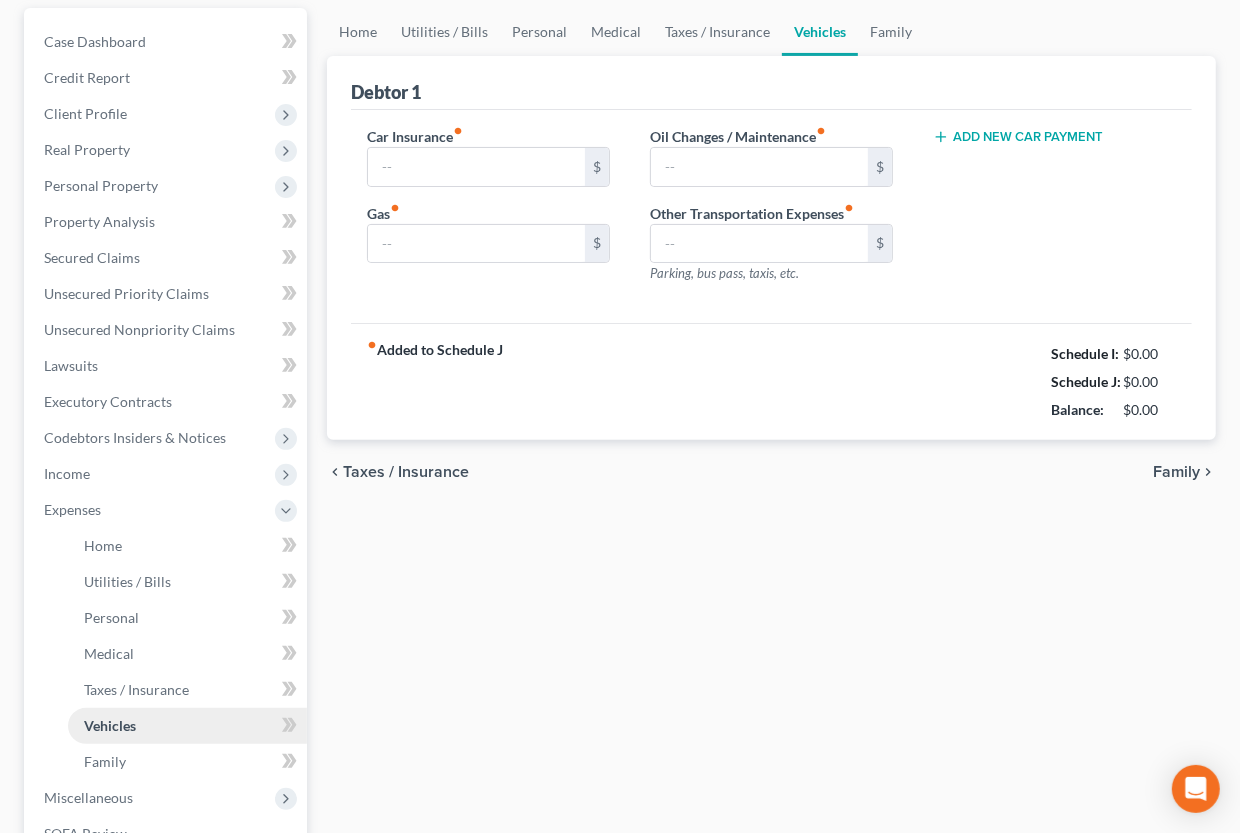 type on "[PRICE]" 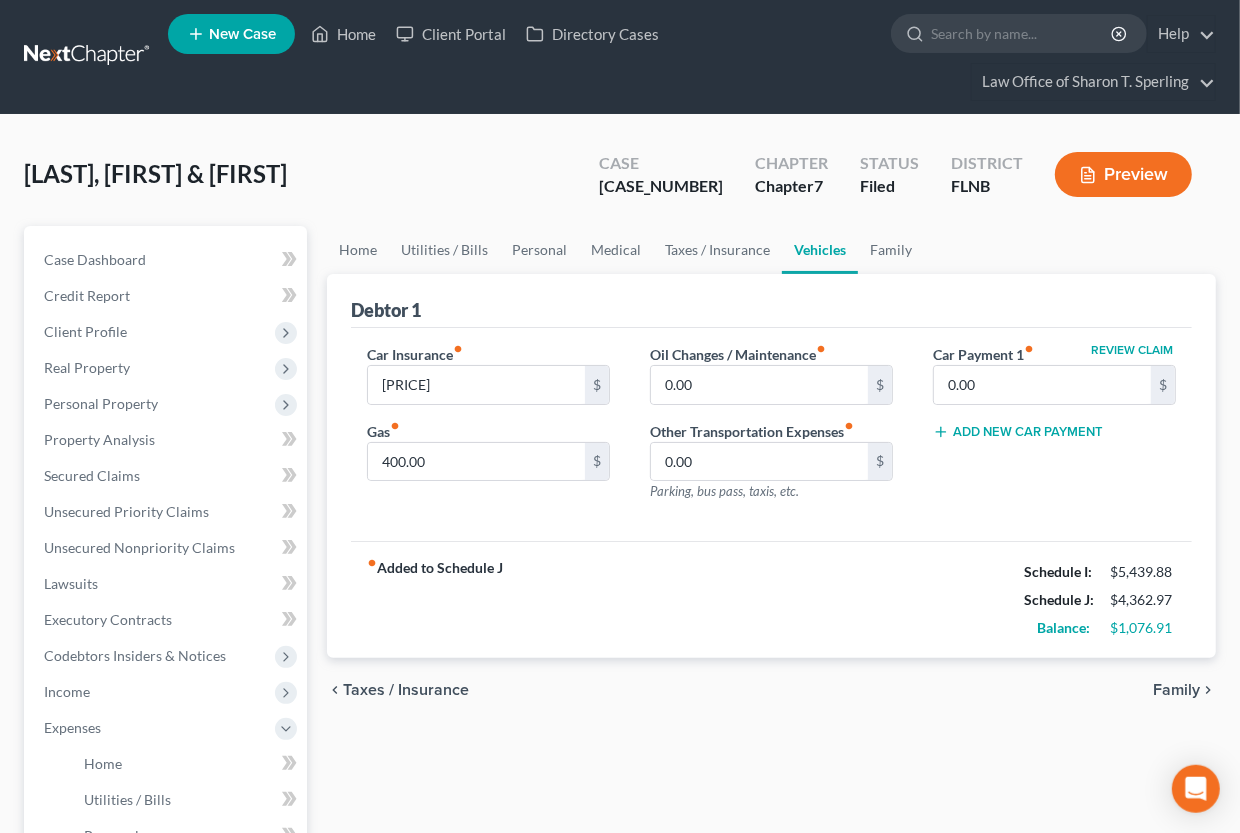 scroll, scrollTop: 0, scrollLeft: 0, axis: both 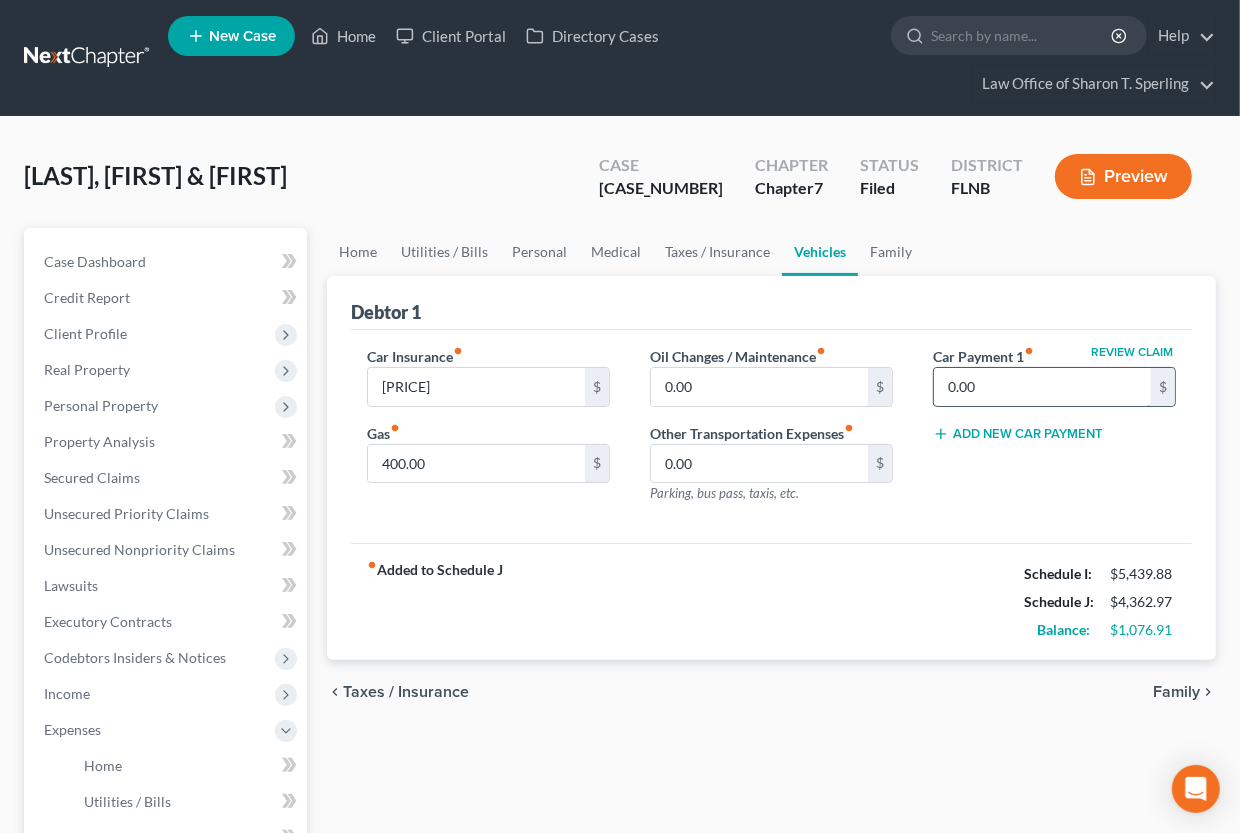 drag, startPoint x: 940, startPoint y: 371, endPoint x: 992, endPoint y: 376, distance: 52.23983 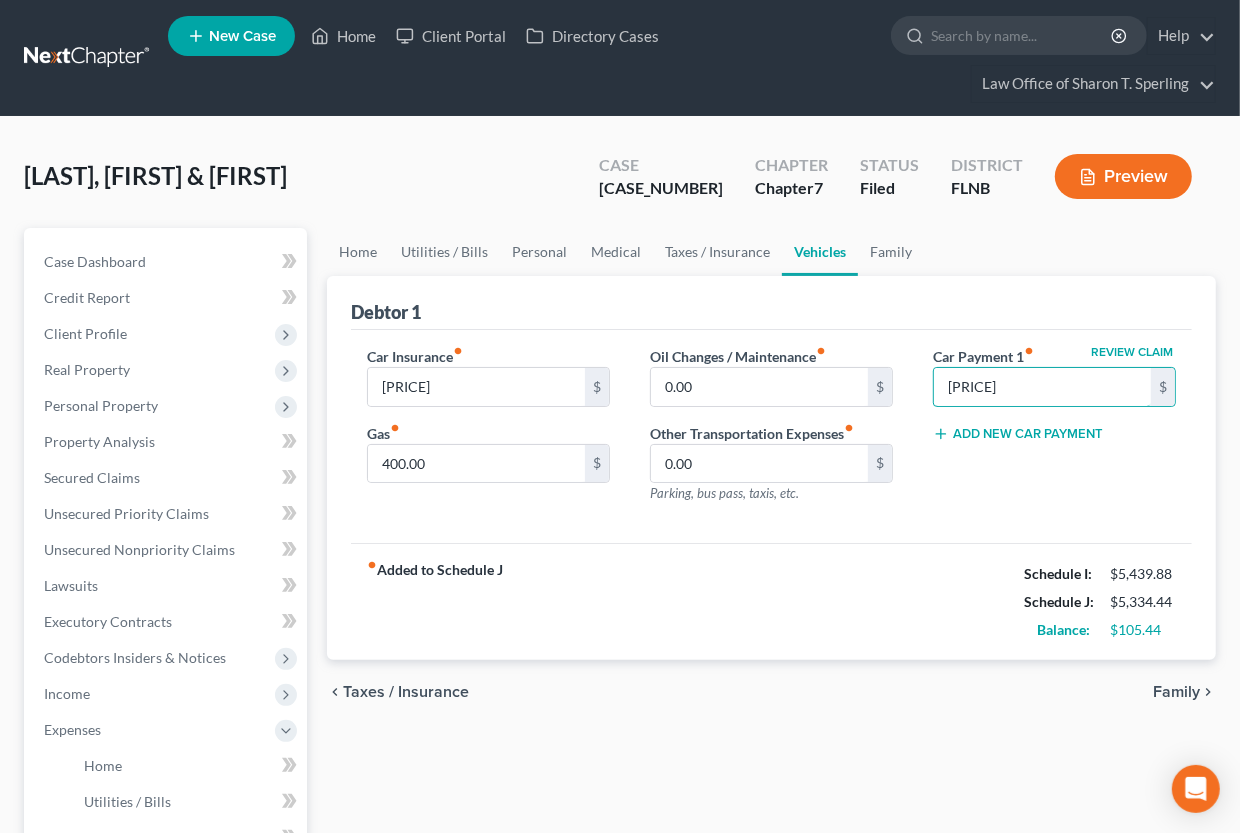 type on "[PRICE]" 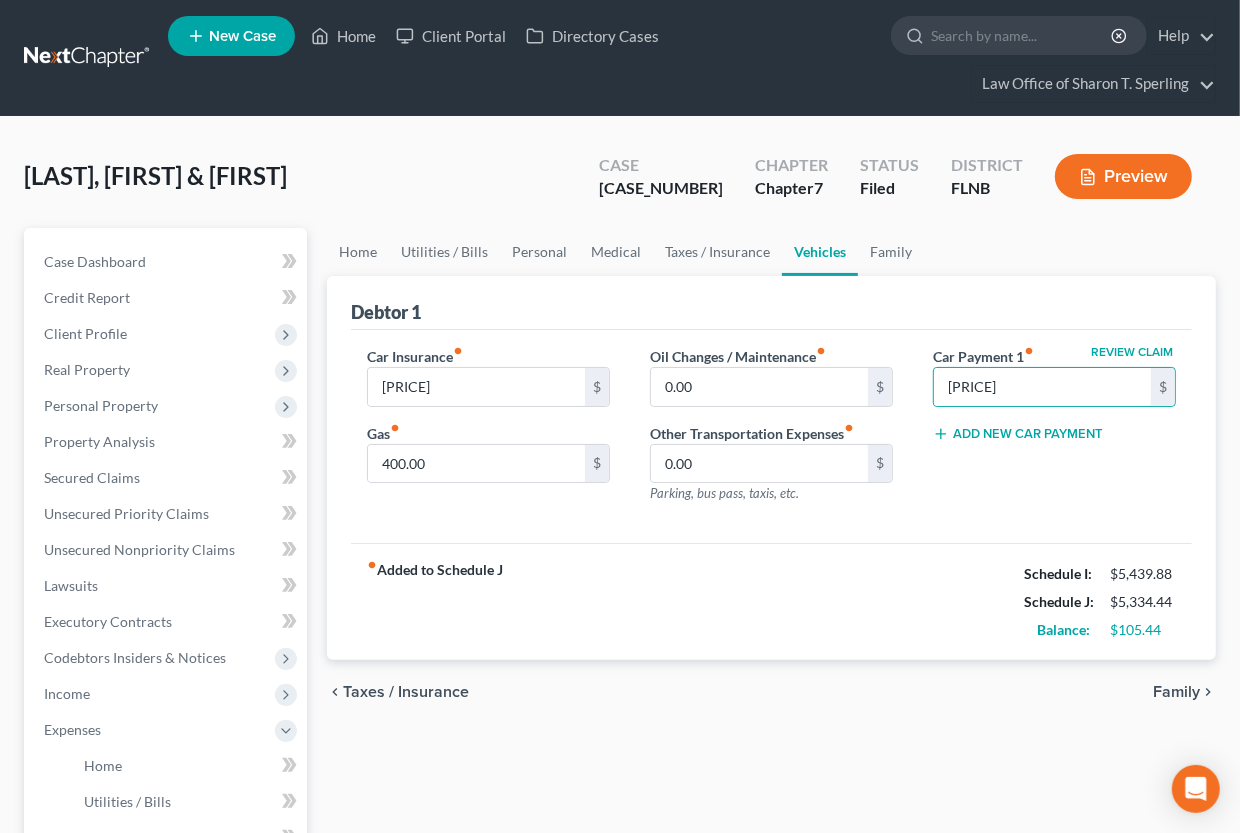click on "Family" at bounding box center (1176, 692) 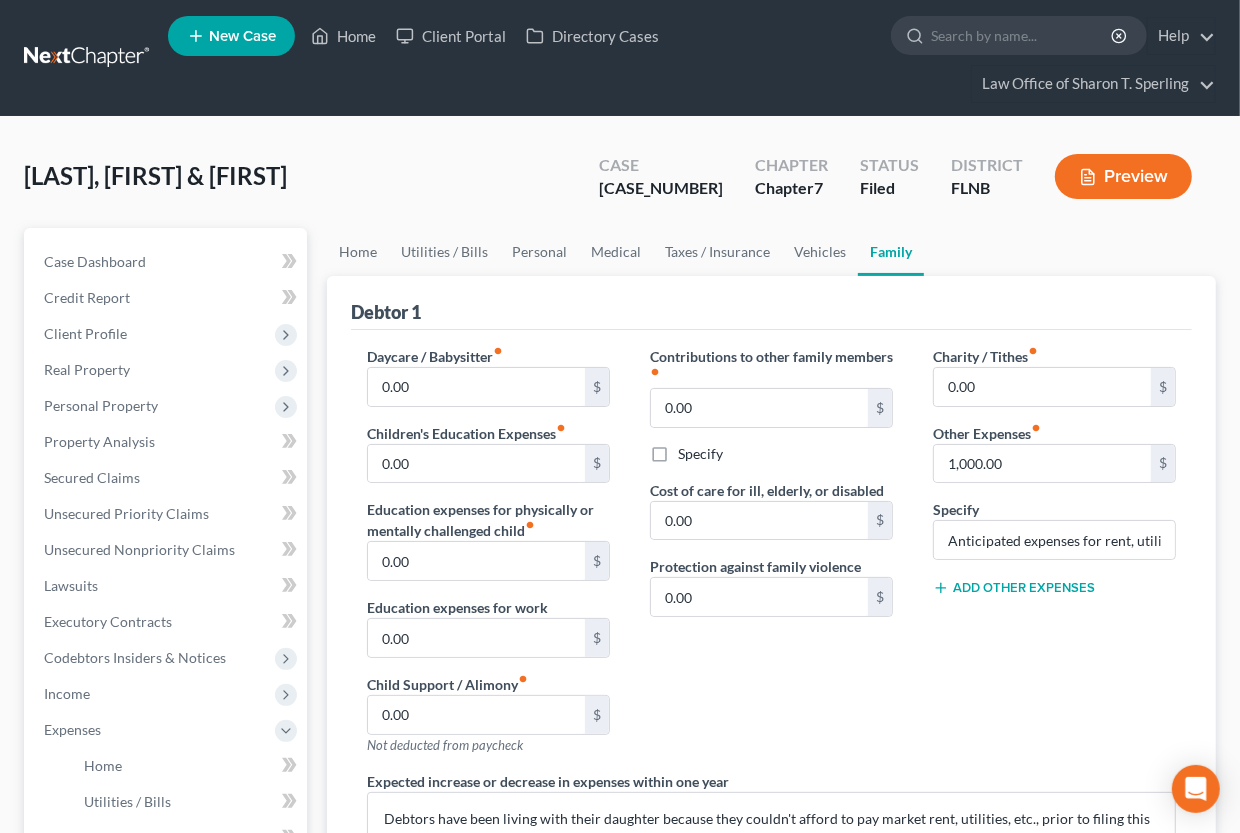scroll, scrollTop: 515, scrollLeft: 0, axis: vertical 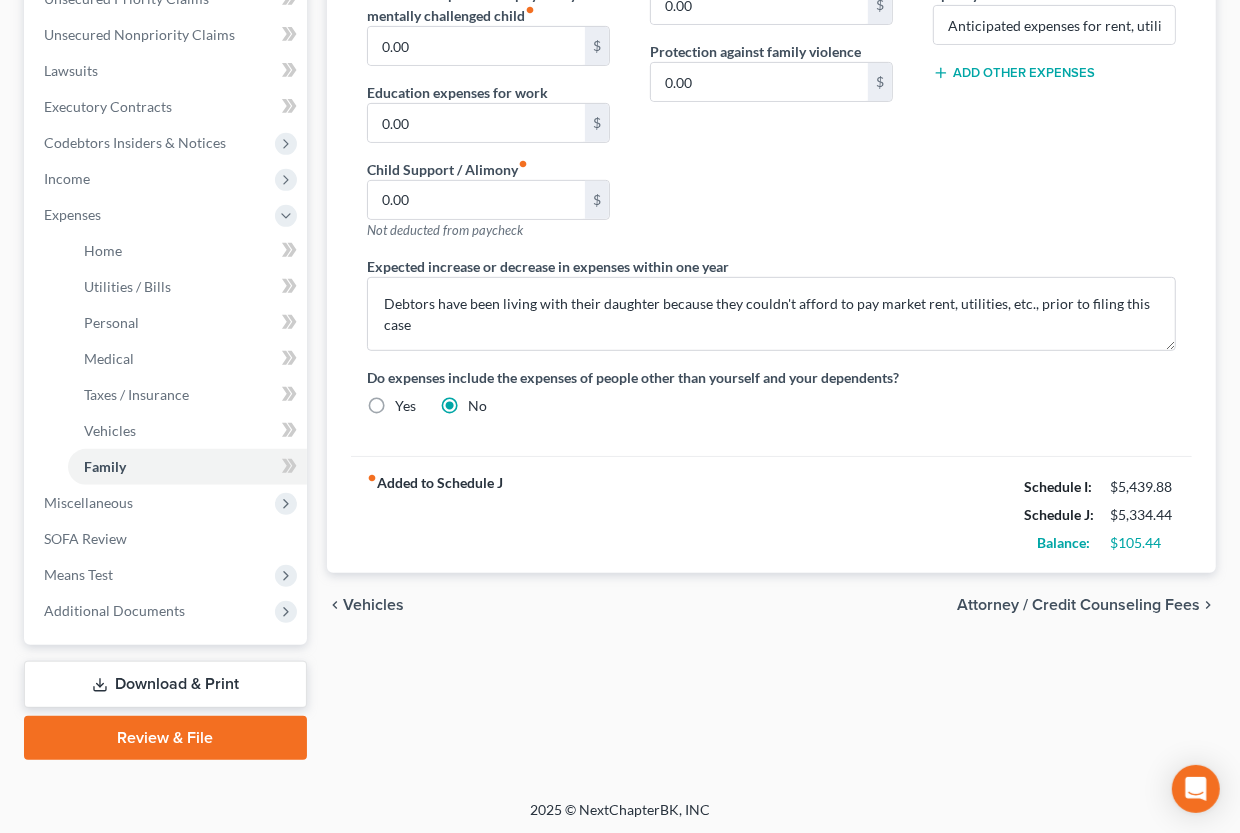 click on "Attorney / Credit Counseling Fees" at bounding box center [1078, 605] 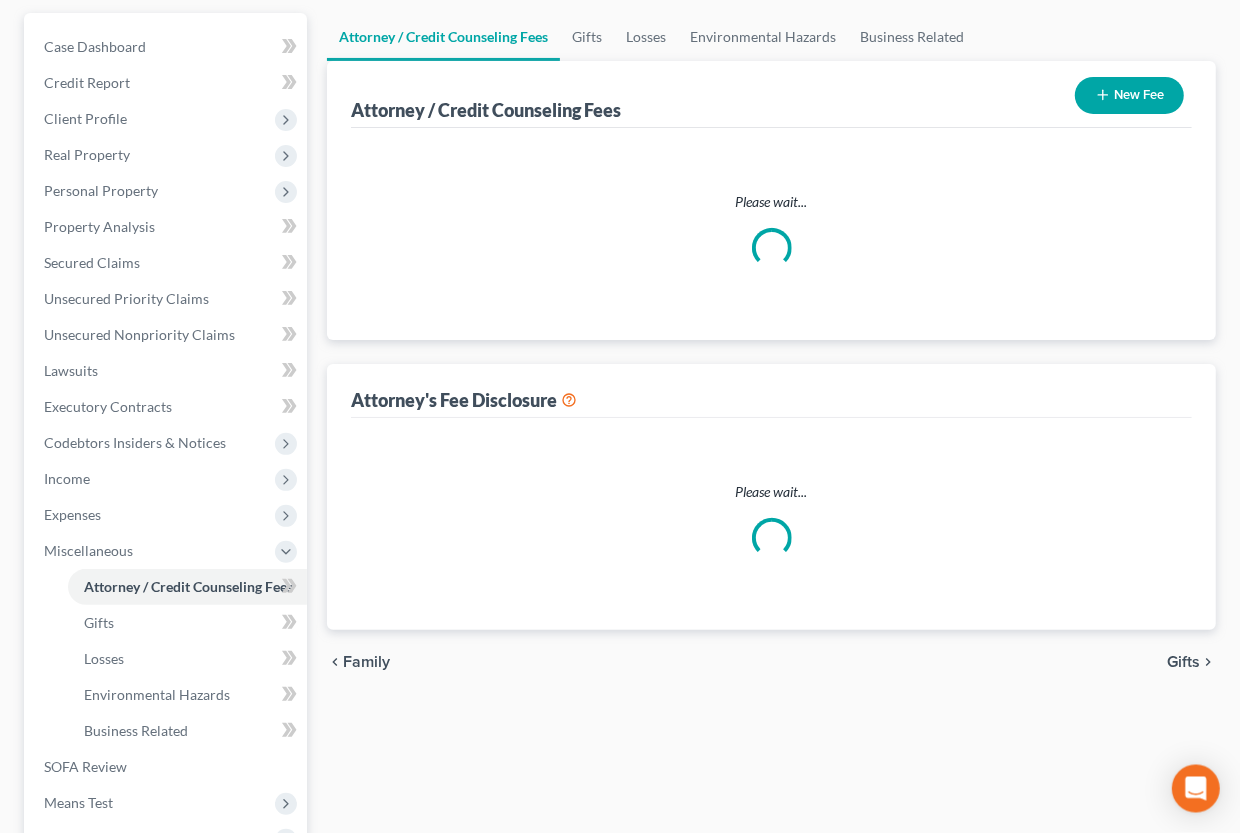 select on "5" 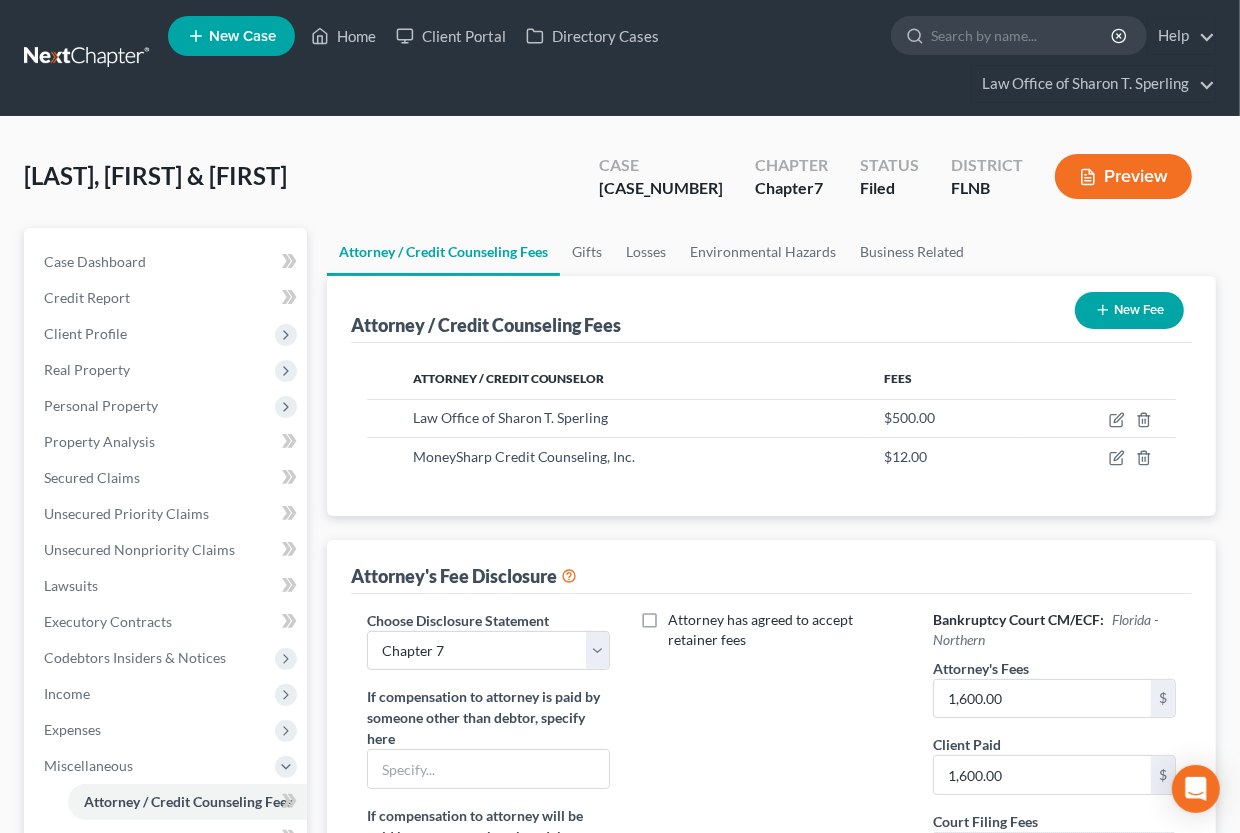 scroll, scrollTop: 440, scrollLeft: 0, axis: vertical 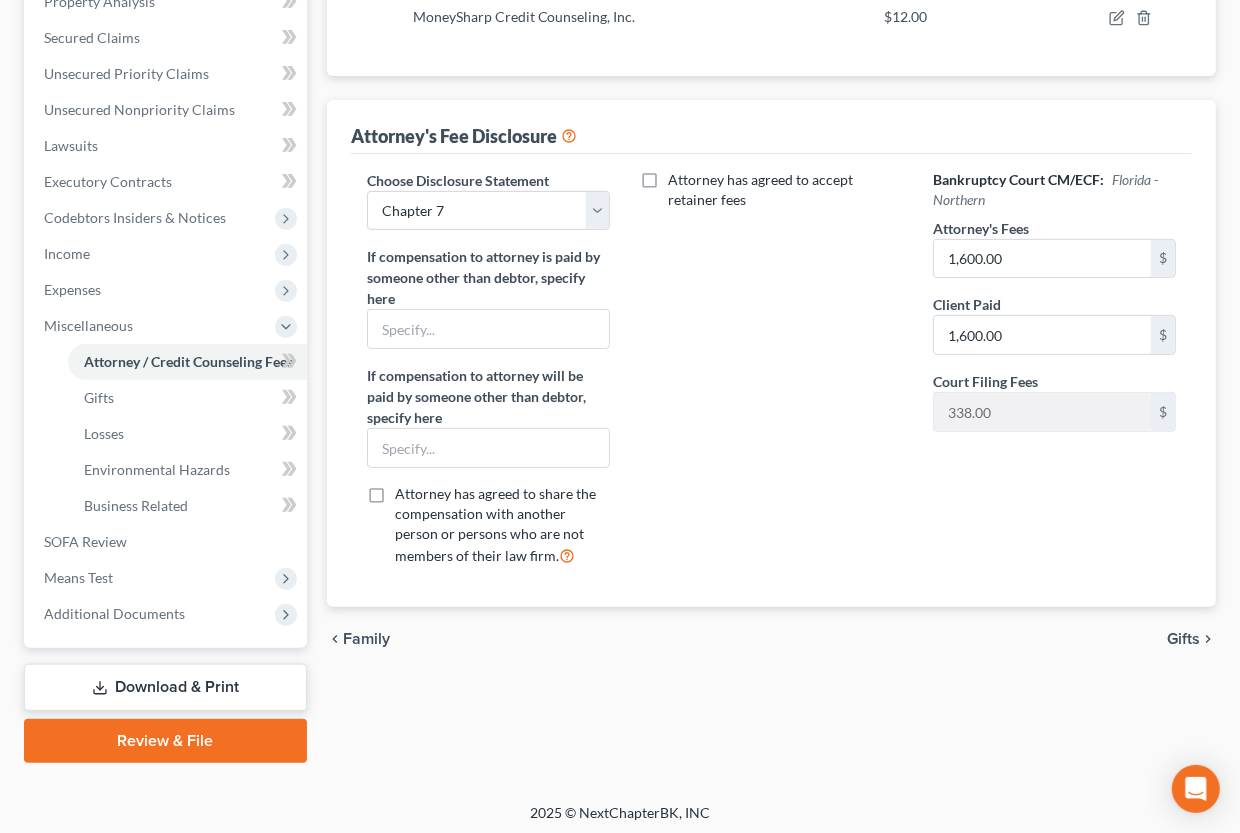 click on "Download & Print" at bounding box center (165, 687) 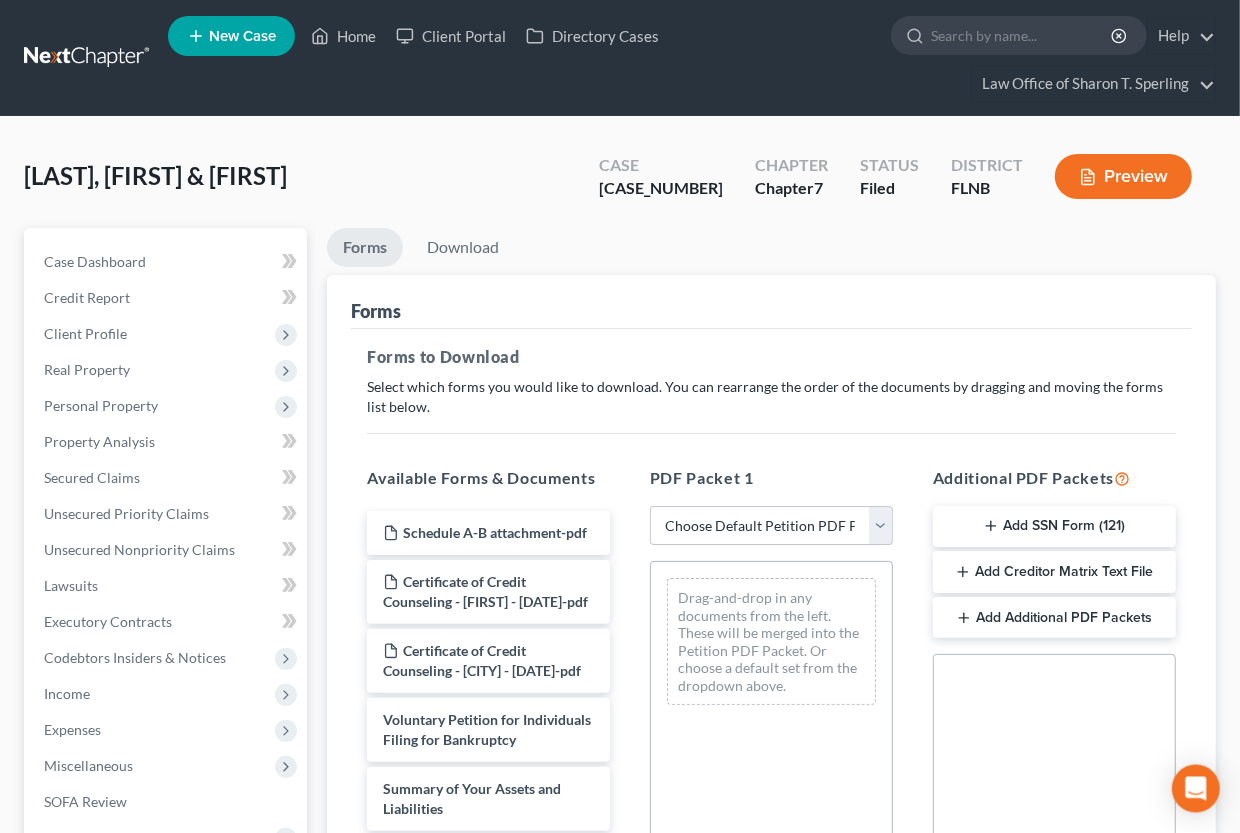 scroll, scrollTop: 0, scrollLeft: 0, axis: both 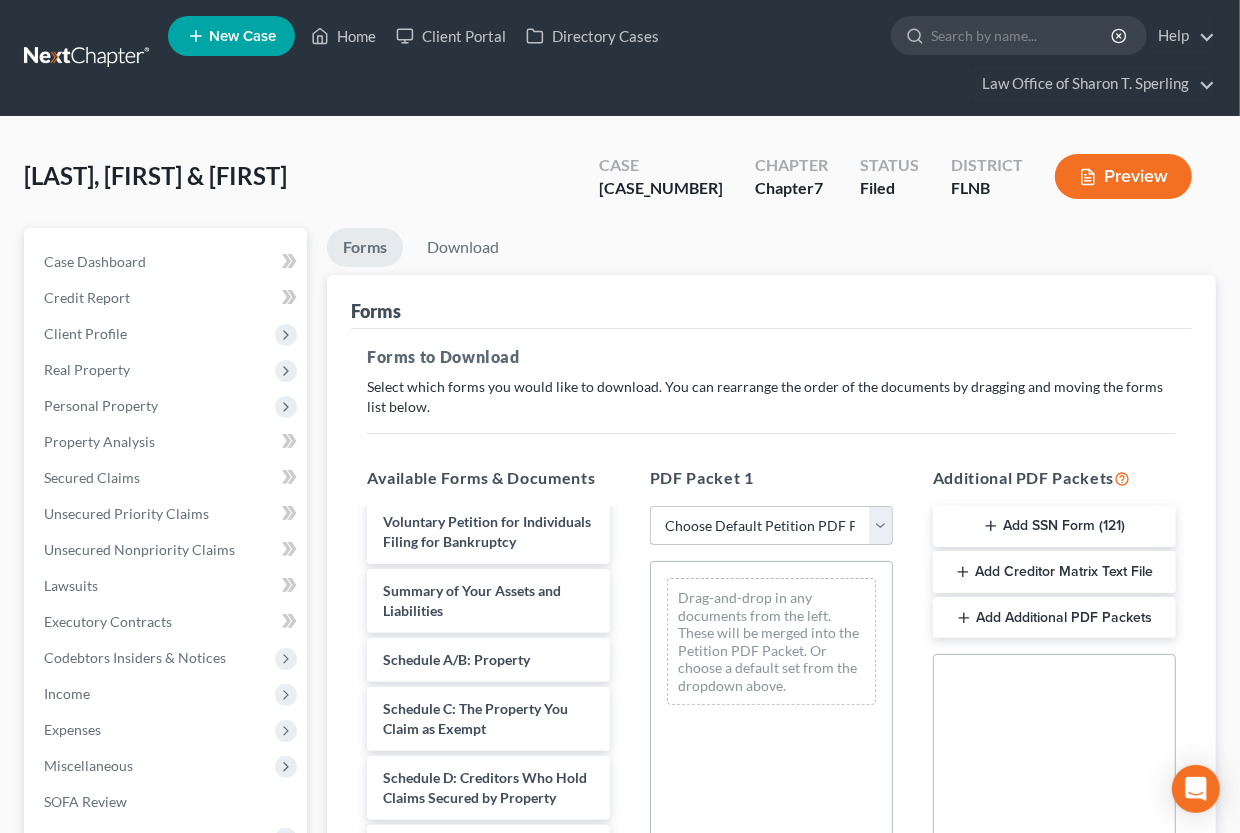 select on "2" 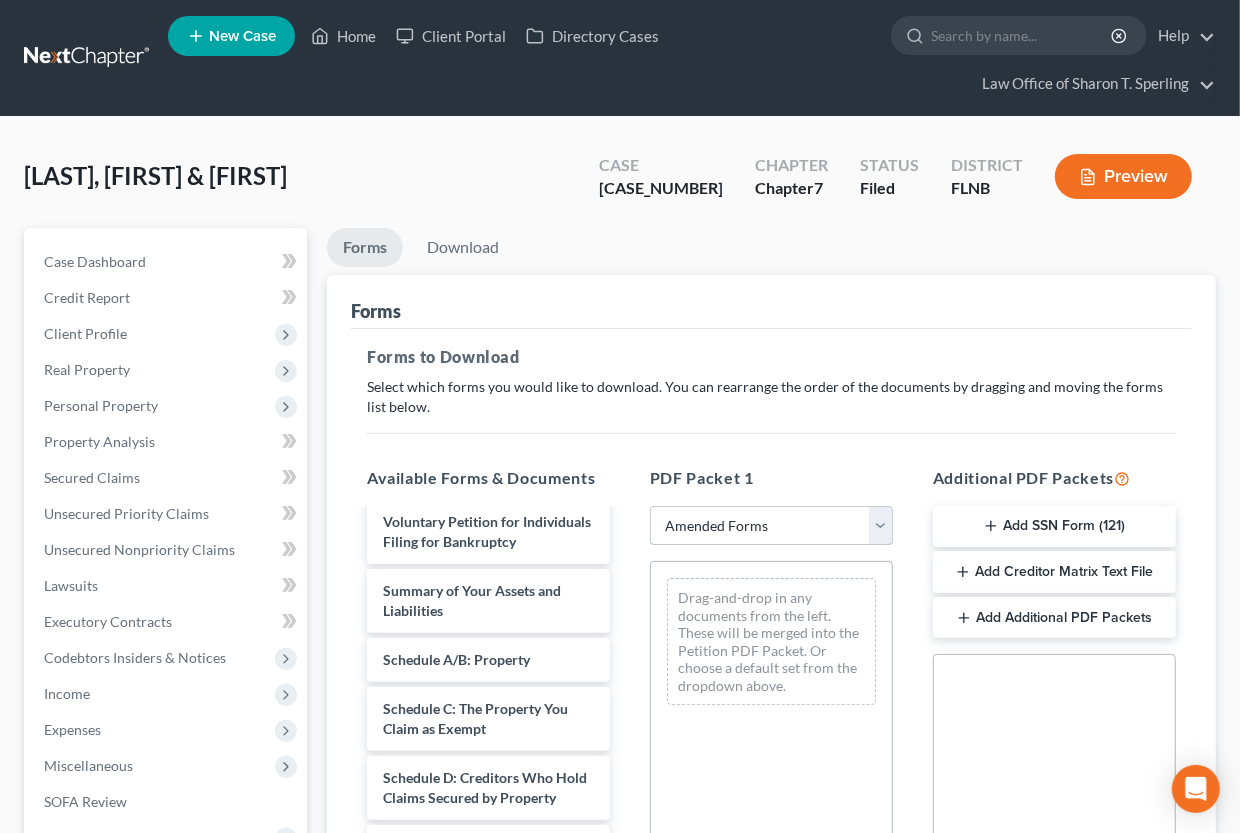 click on "Amended Forms" at bounding box center [0, 0] 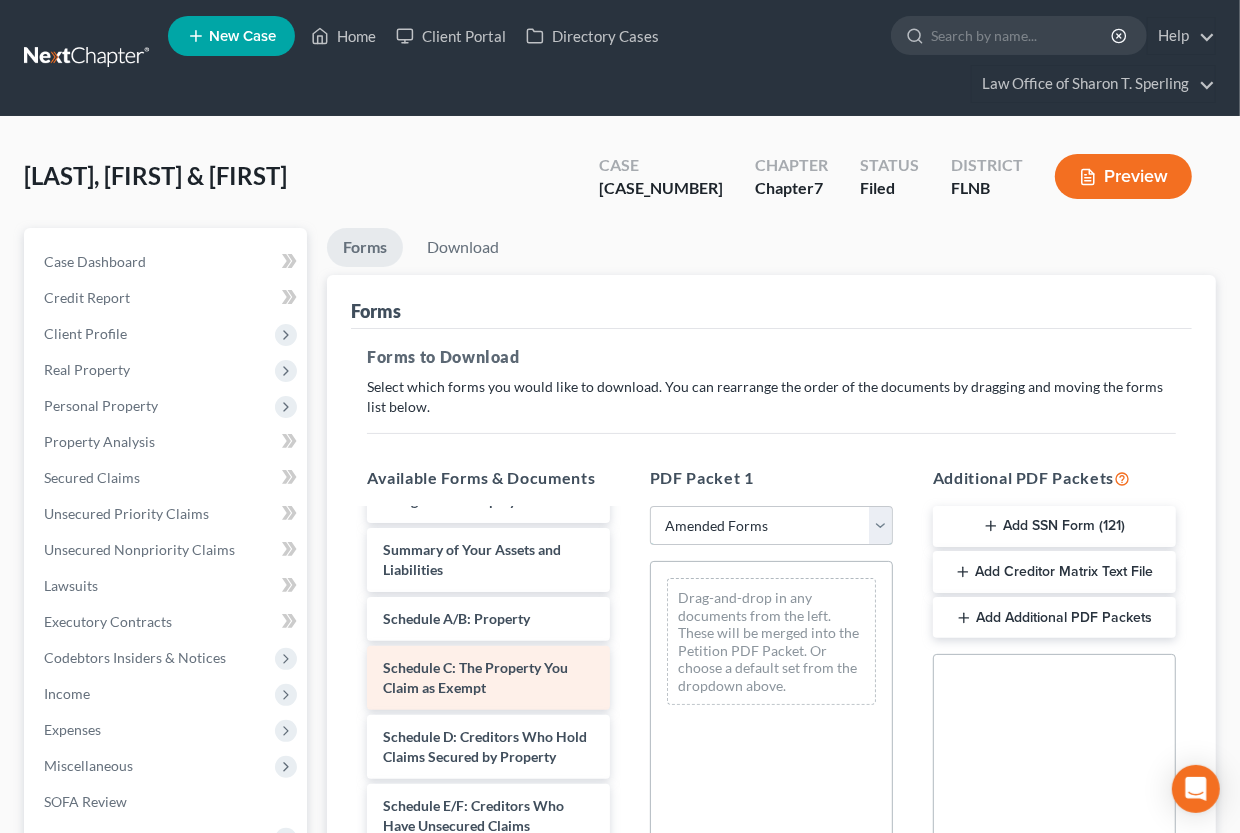 scroll, scrollTop: 0, scrollLeft: 0, axis: both 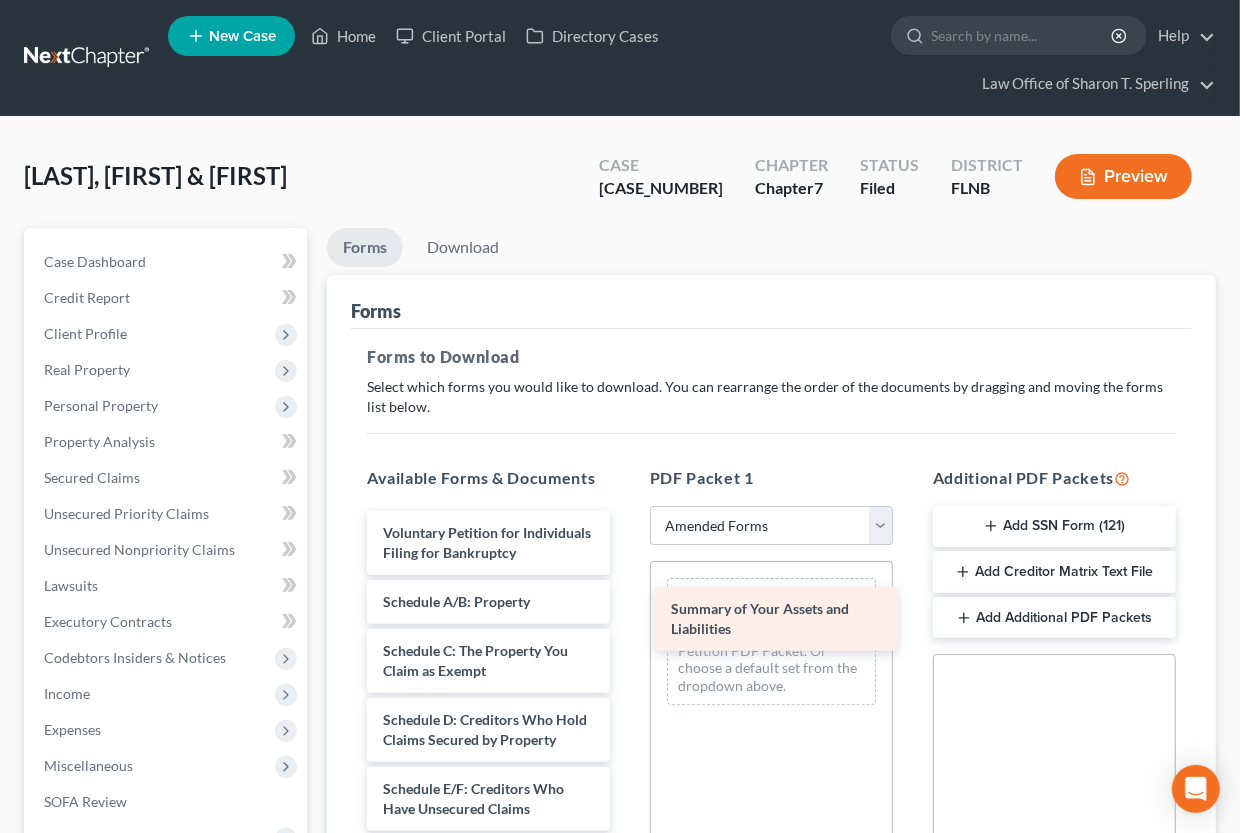 drag, startPoint x: 531, startPoint y: 609, endPoint x: 819, endPoint y: 618, distance: 288.1406 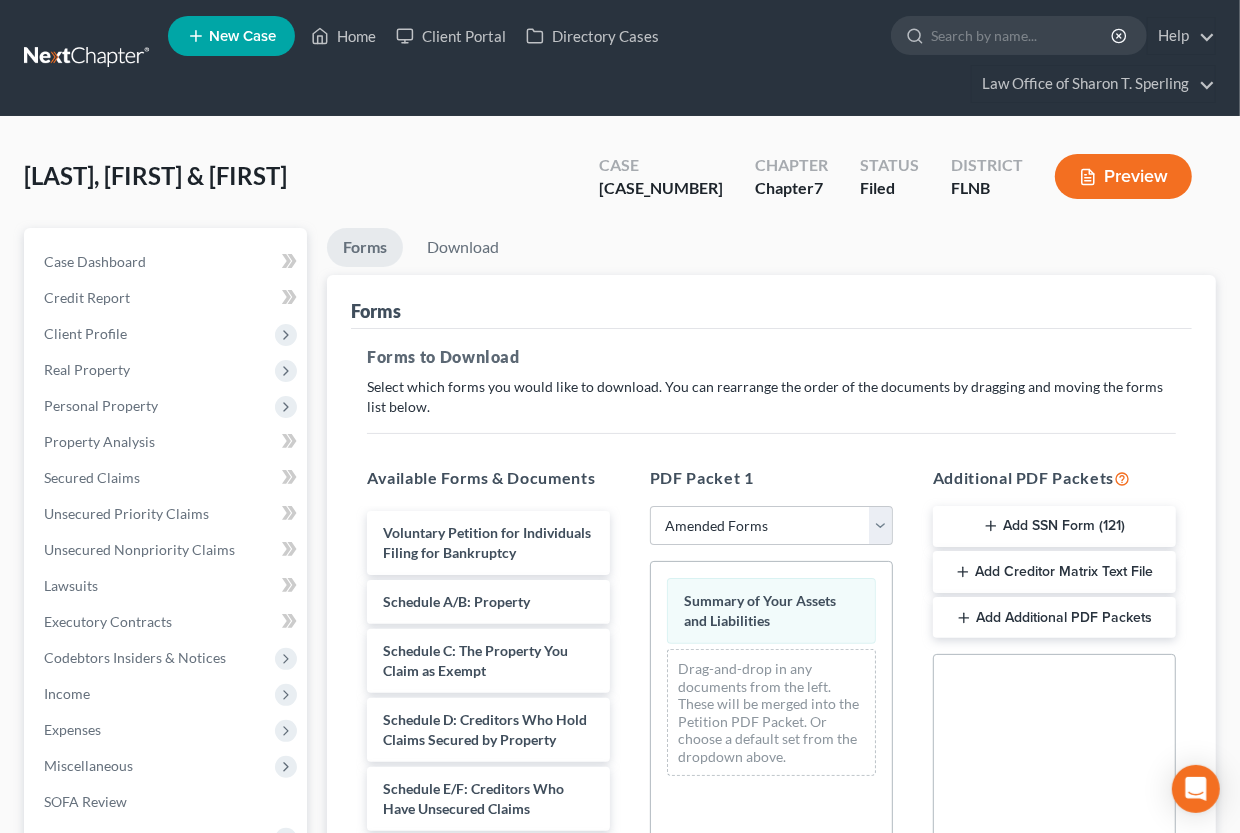 scroll, scrollTop: 330, scrollLeft: 0, axis: vertical 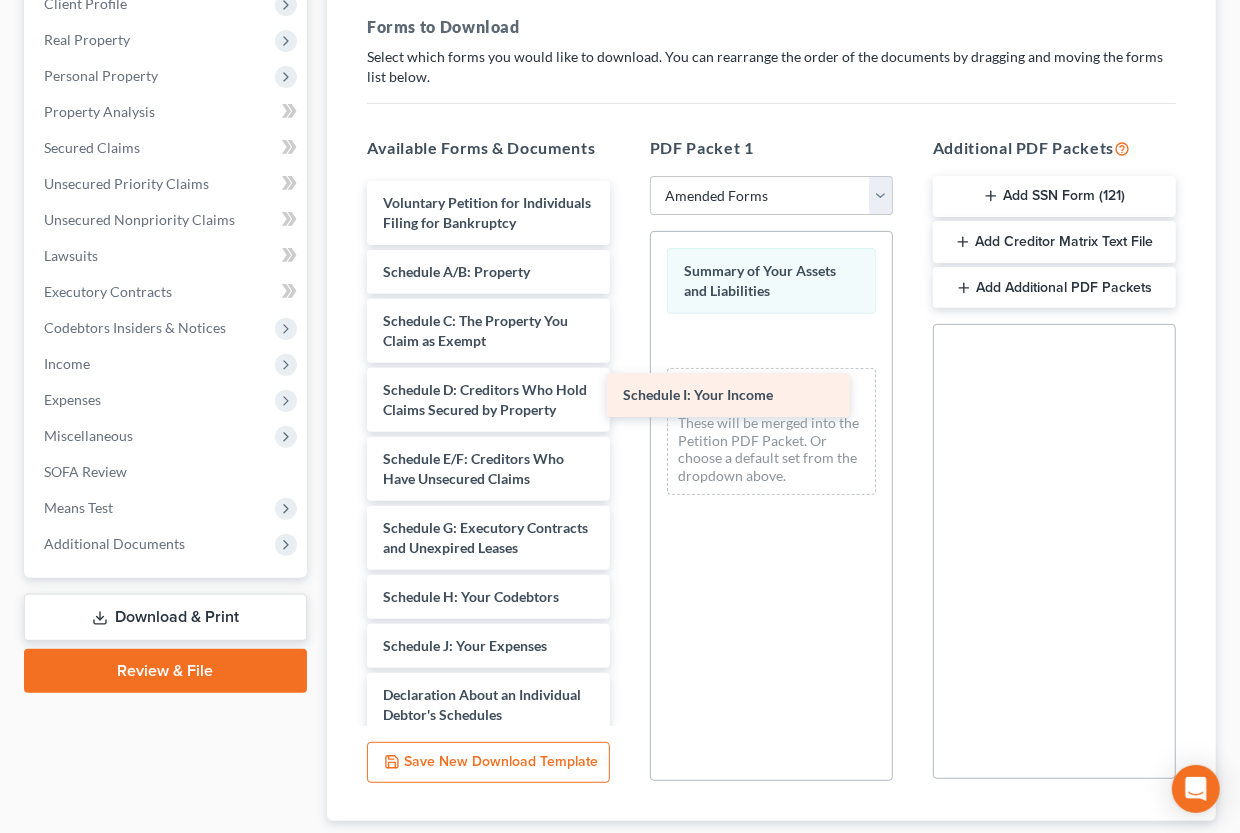 drag, startPoint x: 438, startPoint y: 634, endPoint x: 725, endPoint y: 326, distance: 420.9905 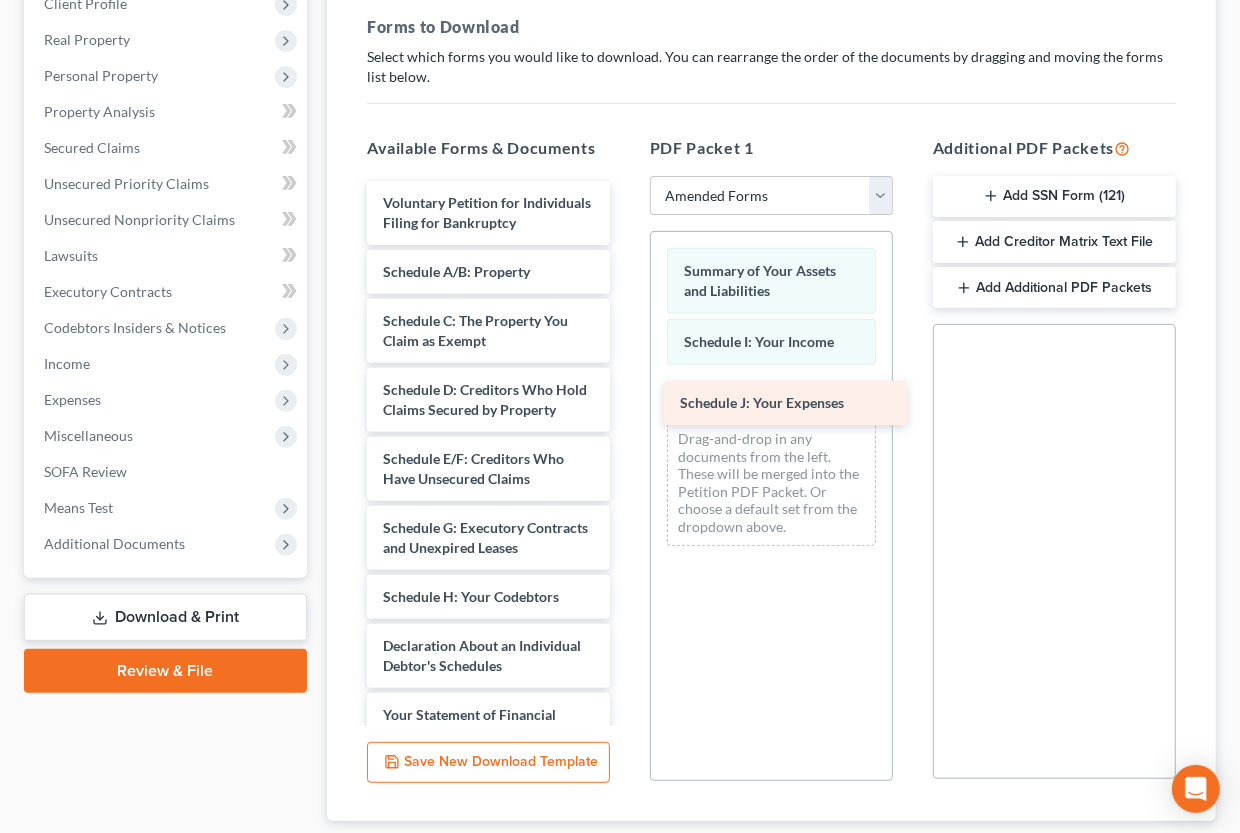 drag, startPoint x: 457, startPoint y: 641, endPoint x: 757, endPoint y: 391, distance: 390.51248 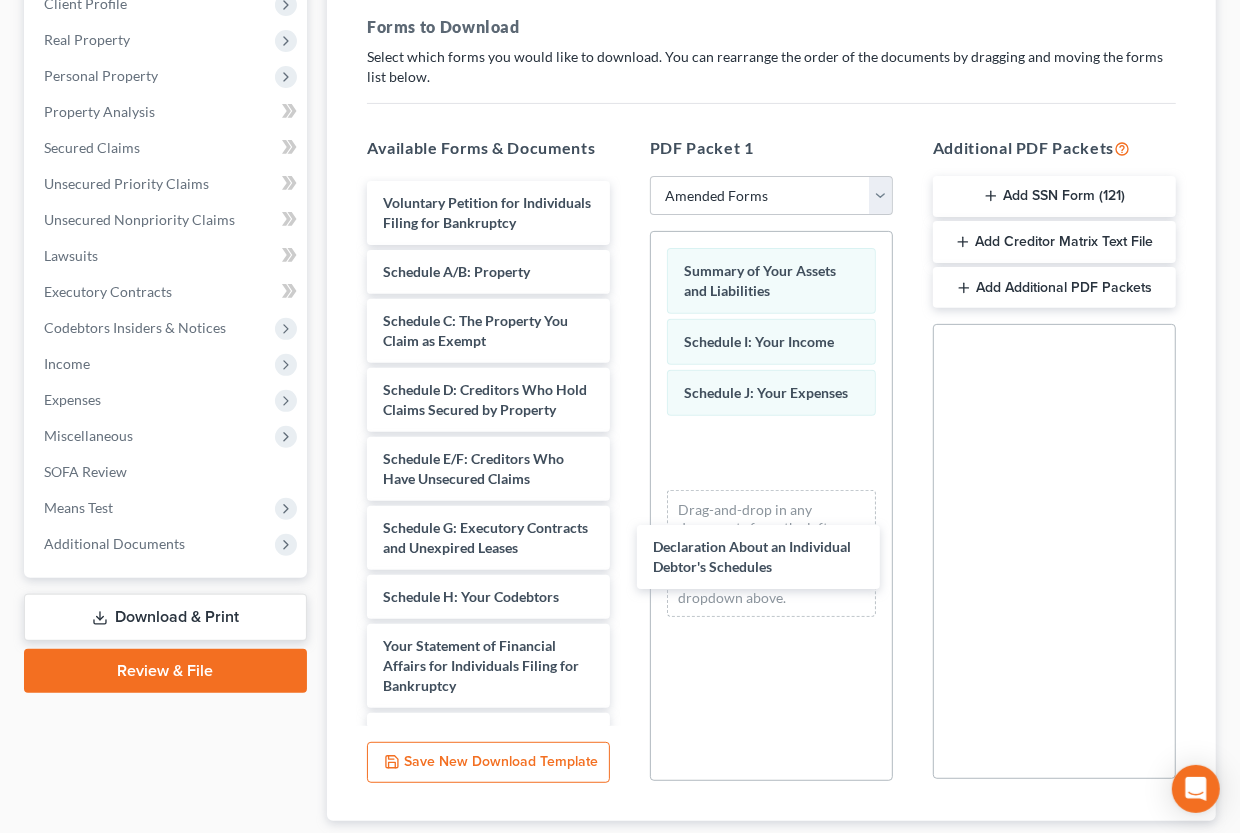 drag, startPoint x: 465, startPoint y: 655, endPoint x: 761, endPoint y: 486, distance: 340.84747 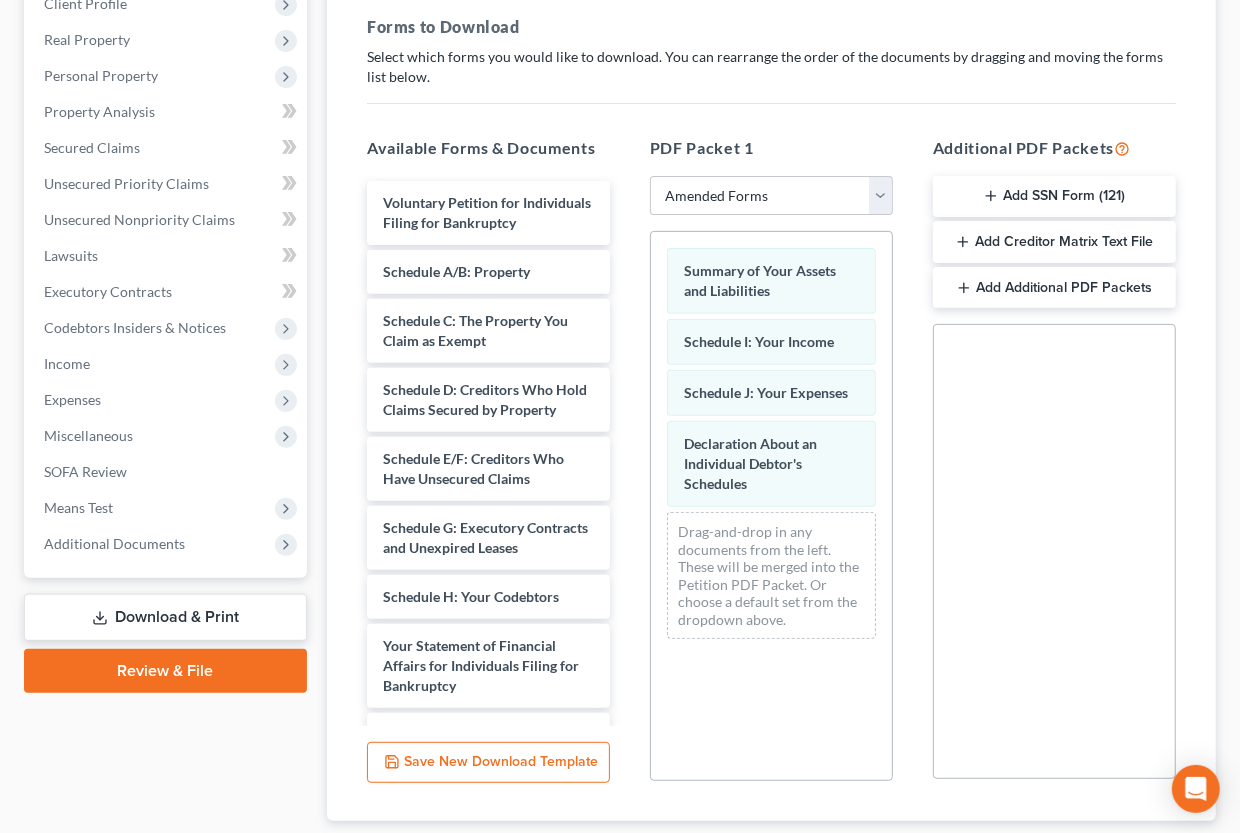 scroll, scrollTop: 456, scrollLeft: 0, axis: vertical 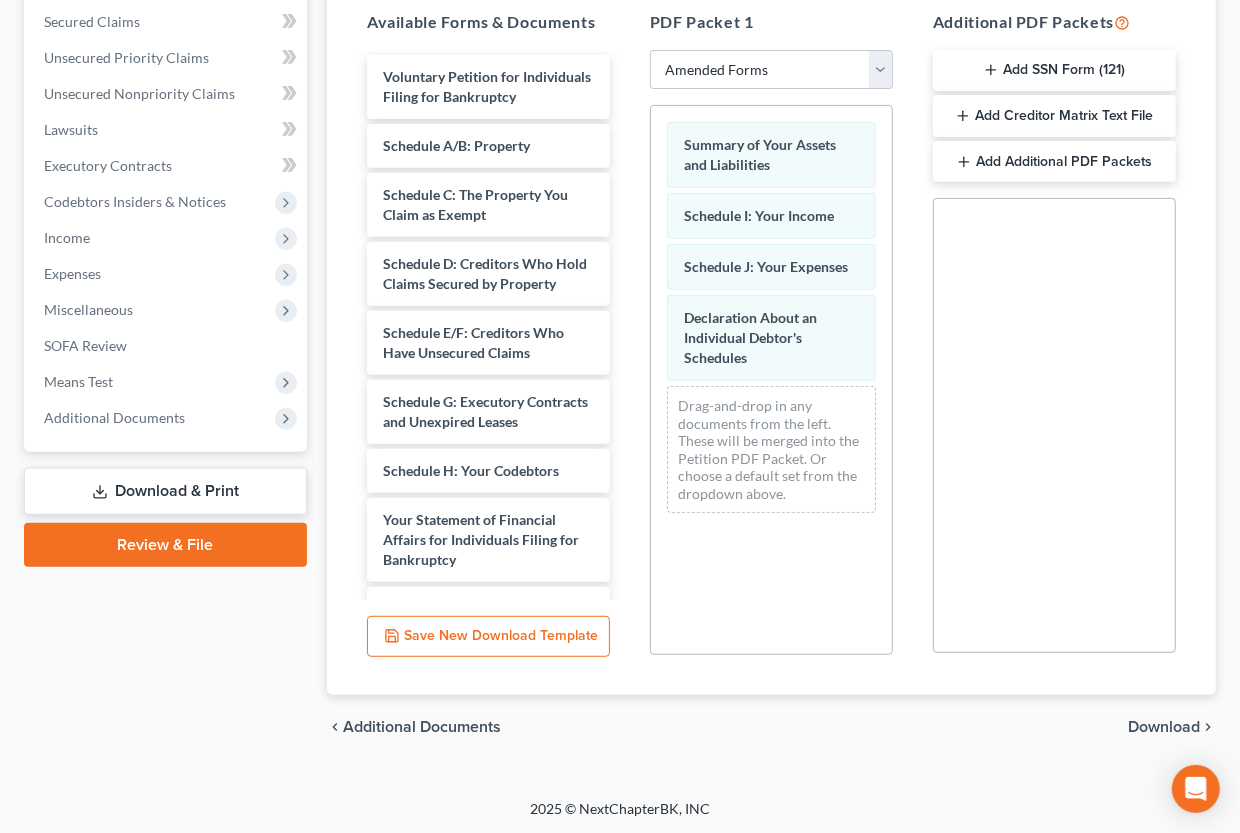 click on "Download" at bounding box center [1164, 727] 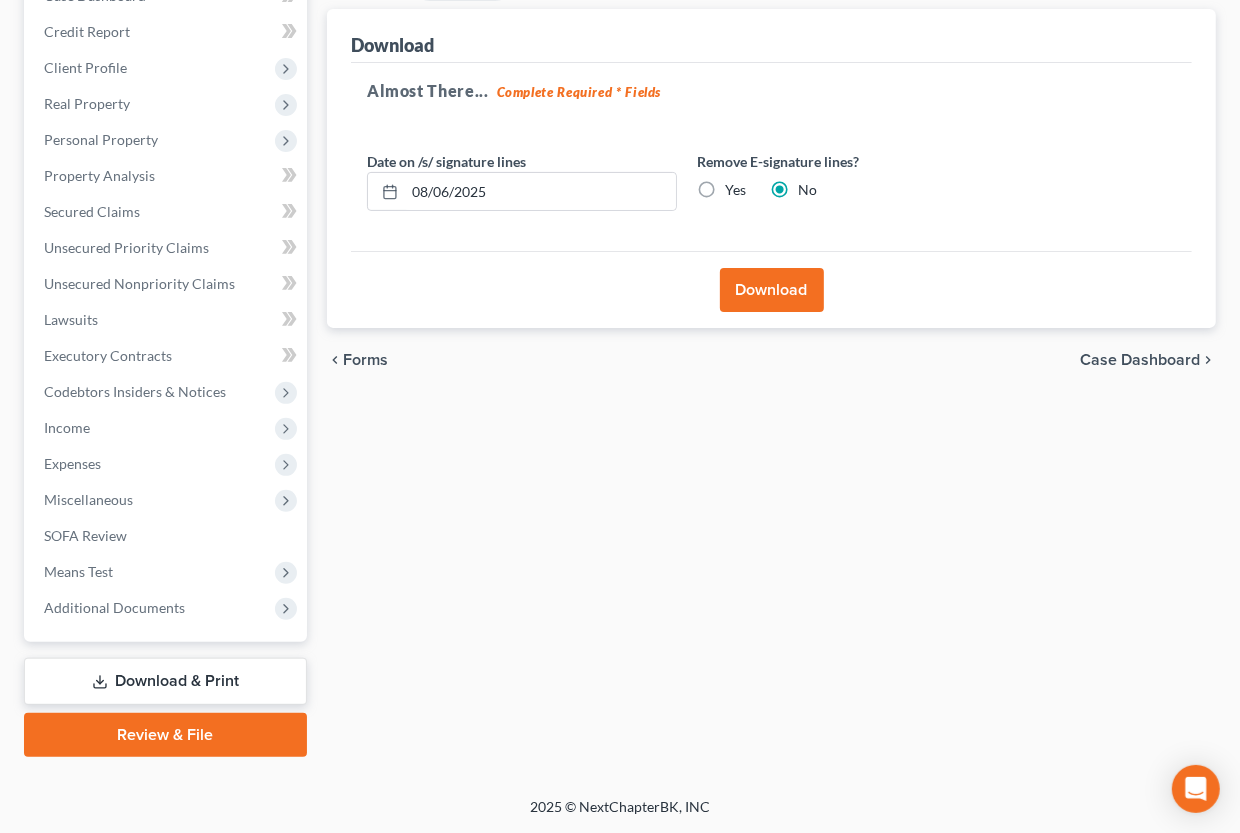 scroll, scrollTop: 263, scrollLeft: 0, axis: vertical 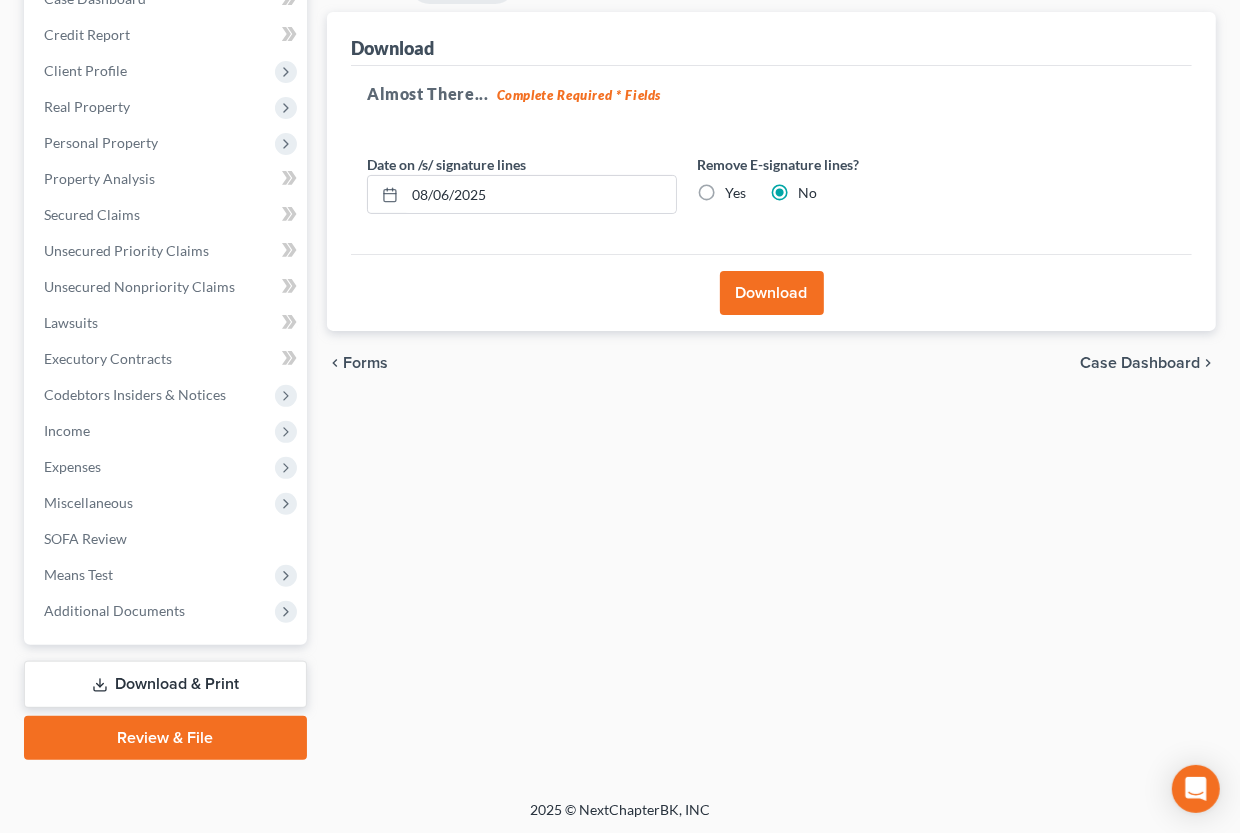 click on "Yes" at bounding box center [735, 193] 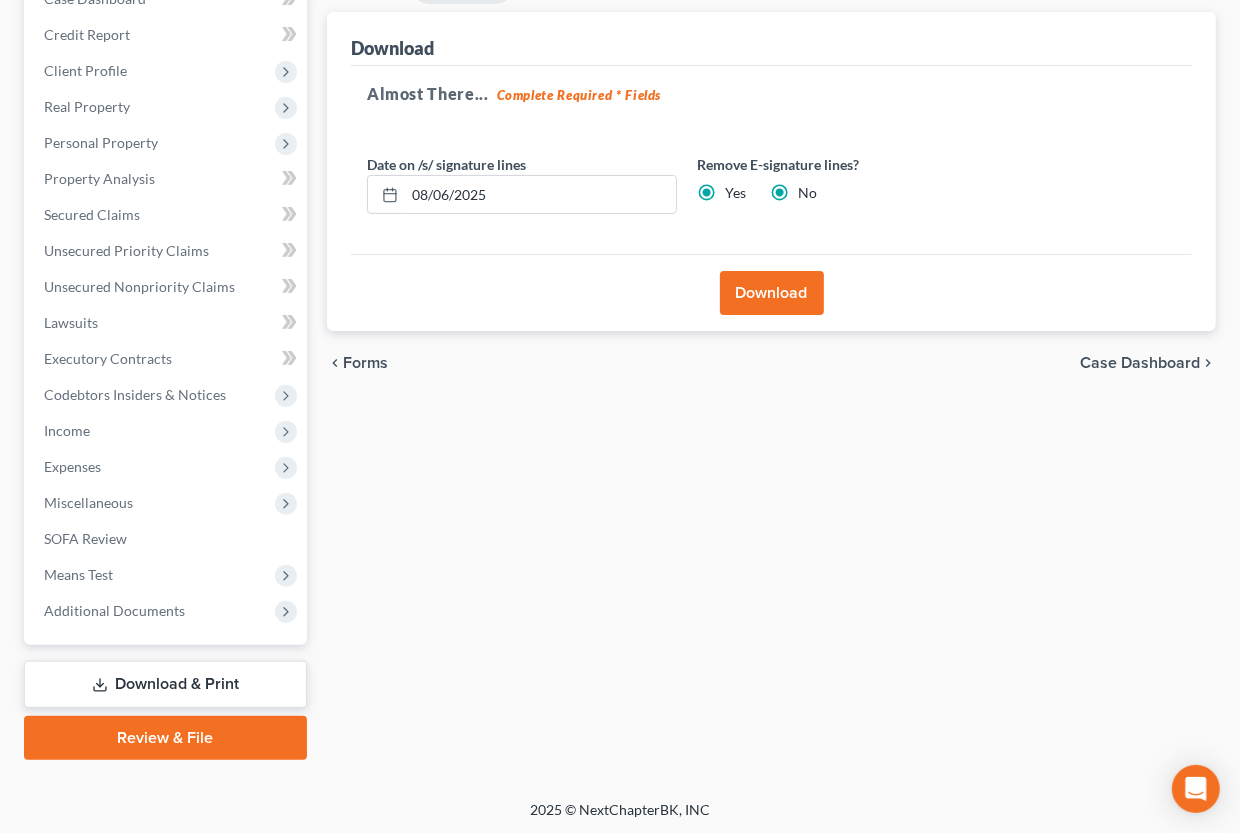 radio on "false" 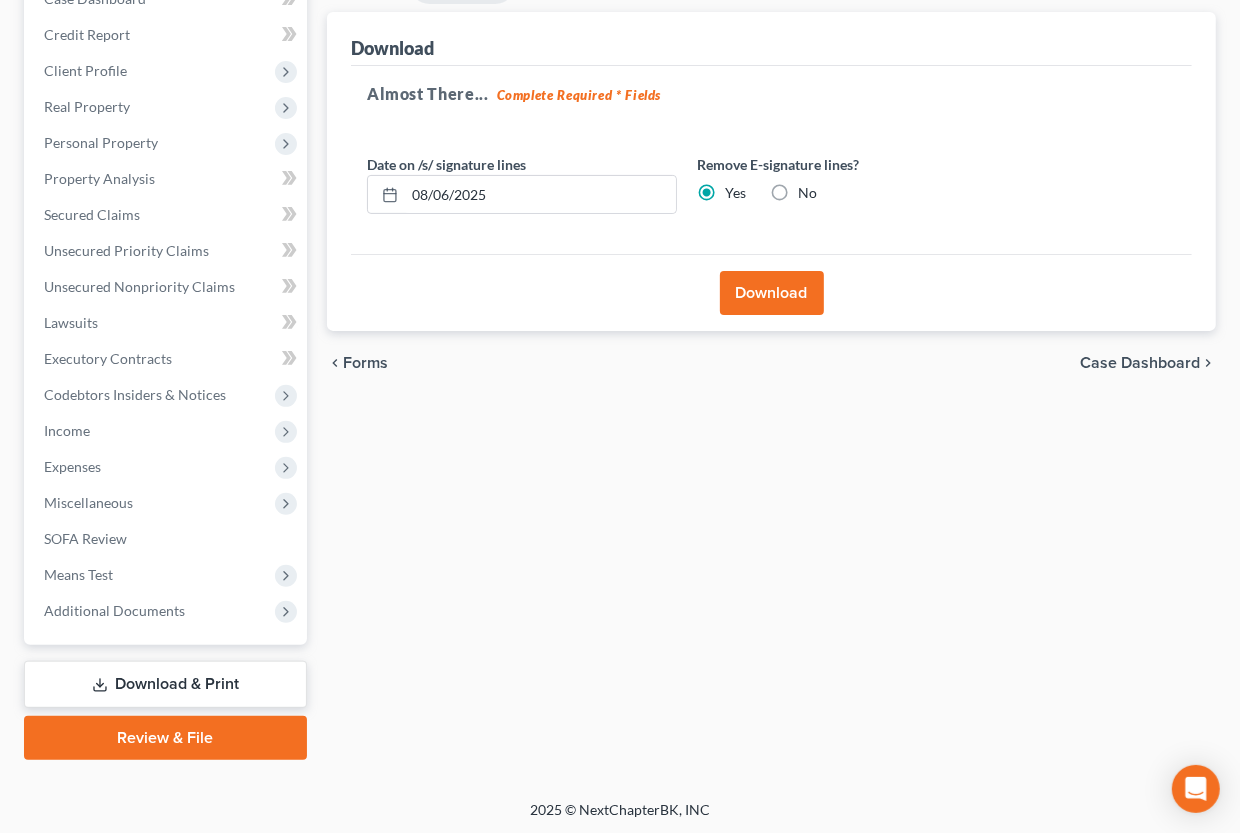 click on "Download" at bounding box center [772, 293] 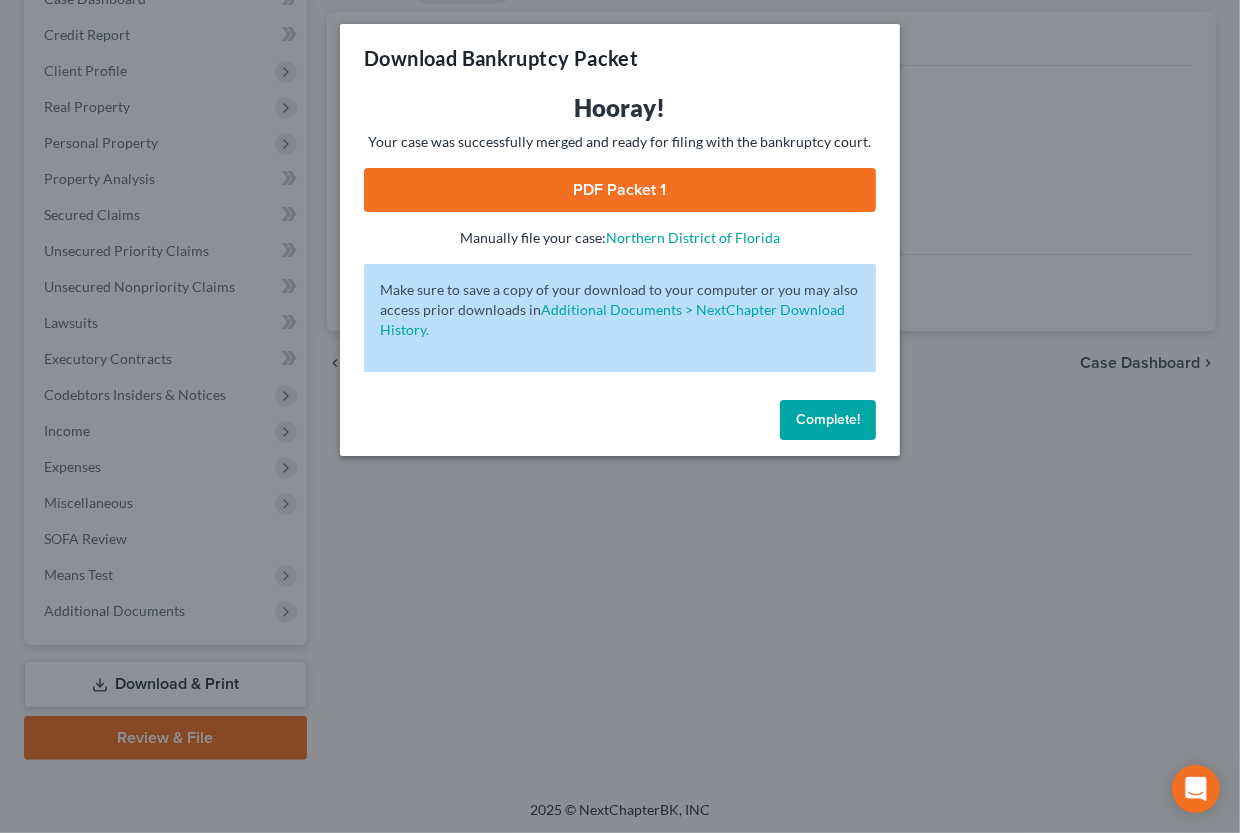 click on "PDF Packet 1" at bounding box center (620, 190) 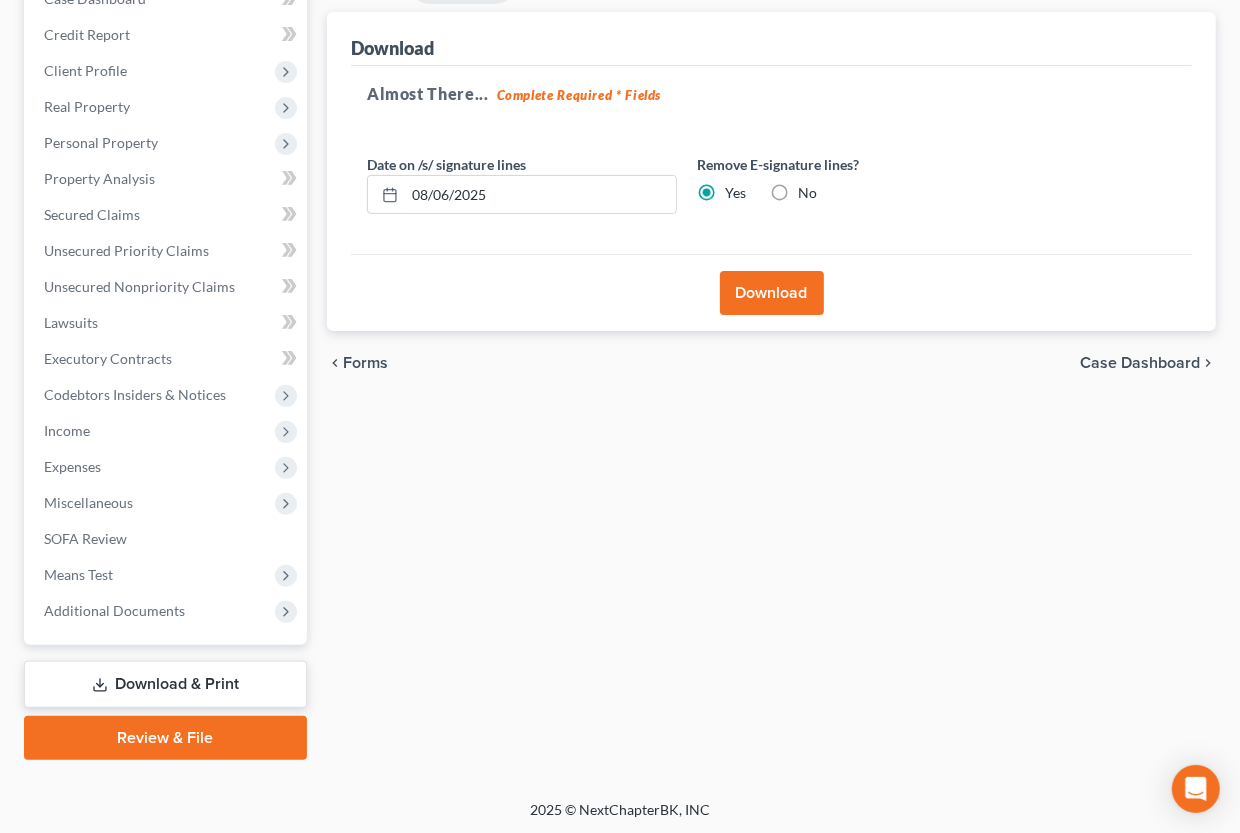 click on "Forms
Download
Forms Forms to Download Select which forms you would like to download. You can rearrange the order of the documents by dragging and moving the forms list below.  Available Forms & Documents
Voluntary Petition for Individuals Filing for Bankruptcy Schedule A/B: Property Schedule C: The Property You Claim as Exempt Schedule D: Creditors Who Hold Claims Secured by Property Schedule E/F: Creditors Who Have Unsecured Claims Schedule G: Executory Contracts and Unexpired Leases Schedule H: Your Codebtors Your Statement of Financial Affairs for Individuals Filing for Bankruptcy Statement of Intention for Individuals Filing Under Chapter 7 Chapter 7 Statement of Your Current Monthly Income and Means-Test Calculation Creditor Matrix Verification of Creditor Matrix Notice Required by 11 U.S.C. § 342(b) for Individuals Filing for Bankruptcy Attorney's Disclosure of Compensation
Save New Download Template PDF Packet 1 Choose Default Petition PDF Packet Creditor.txt" at bounding box center [771, 362] 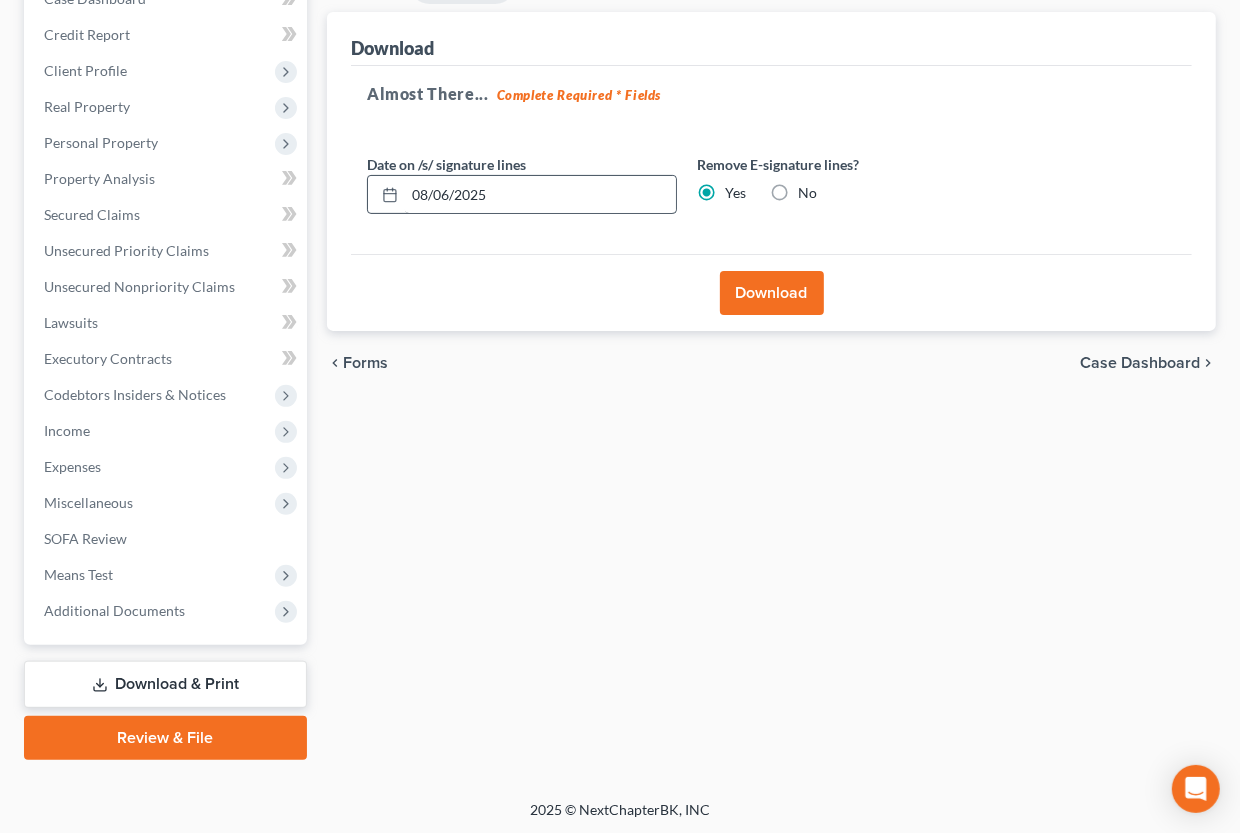 scroll, scrollTop: 0, scrollLeft: 0, axis: both 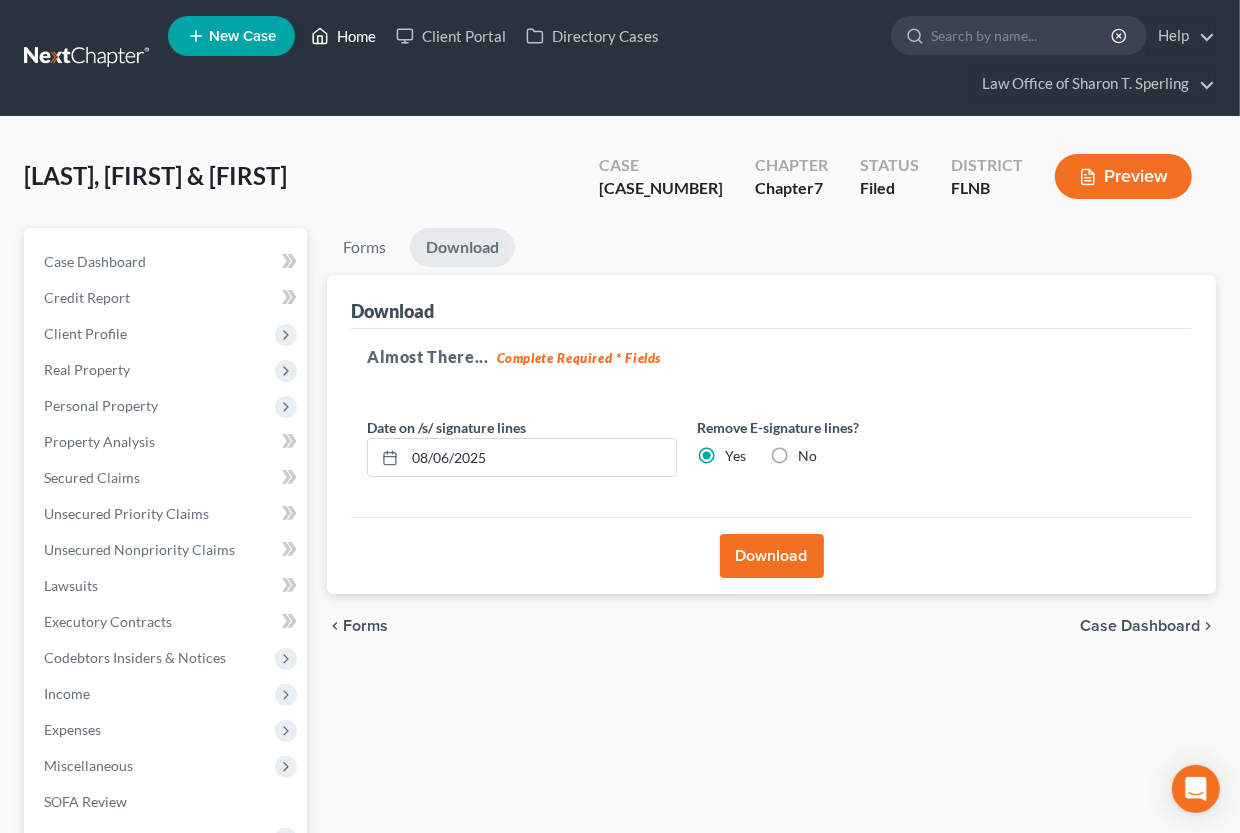 click on "Home" at bounding box center [343, 36] 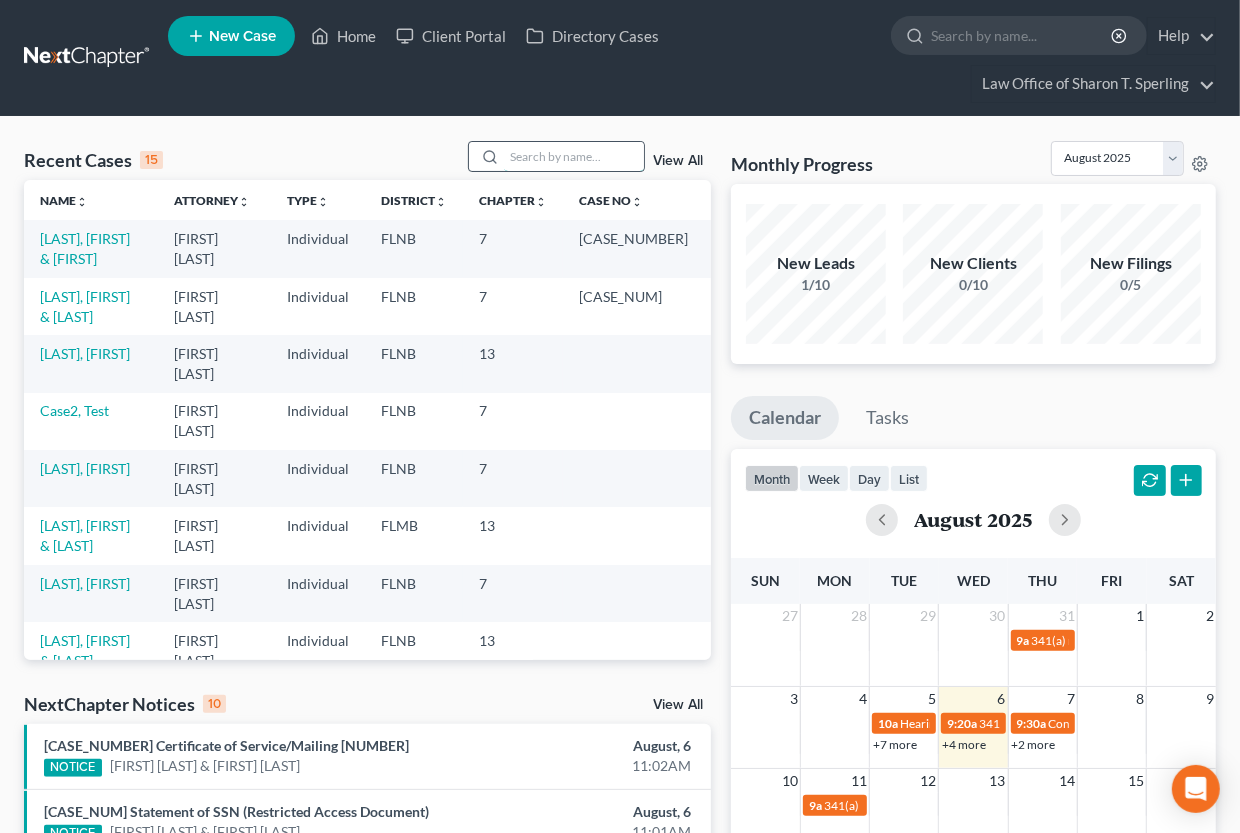 click at bounding box center [574, 156] 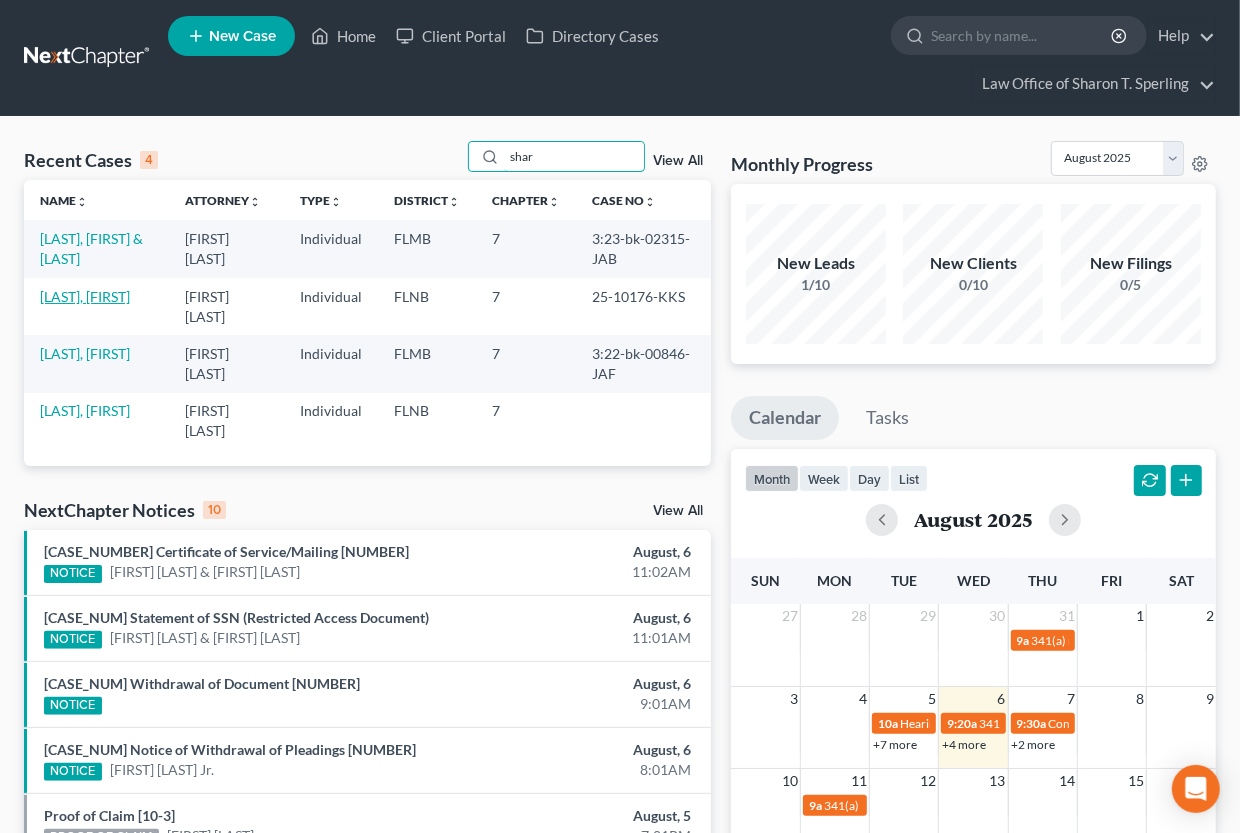 type on "shar" 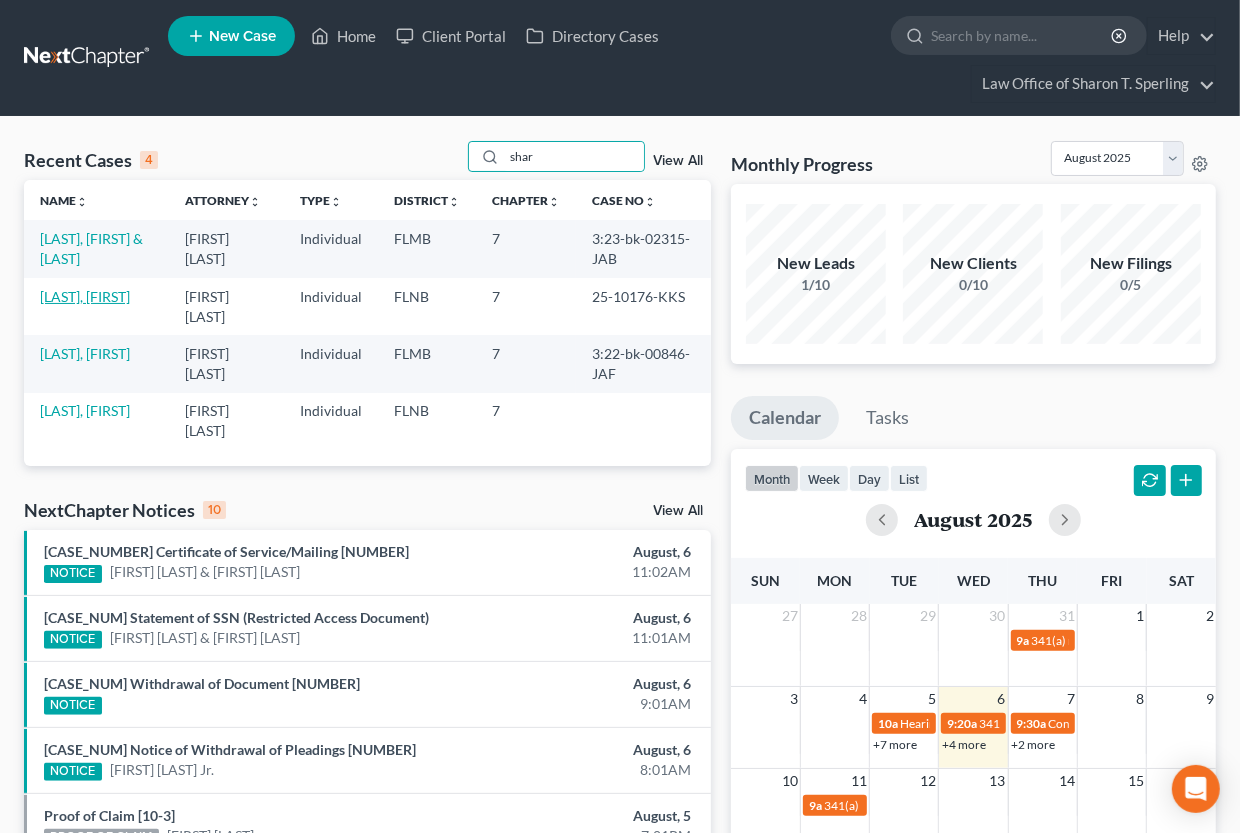 click on "[LAST], [FIRST]" at bounding box center (85, 296) 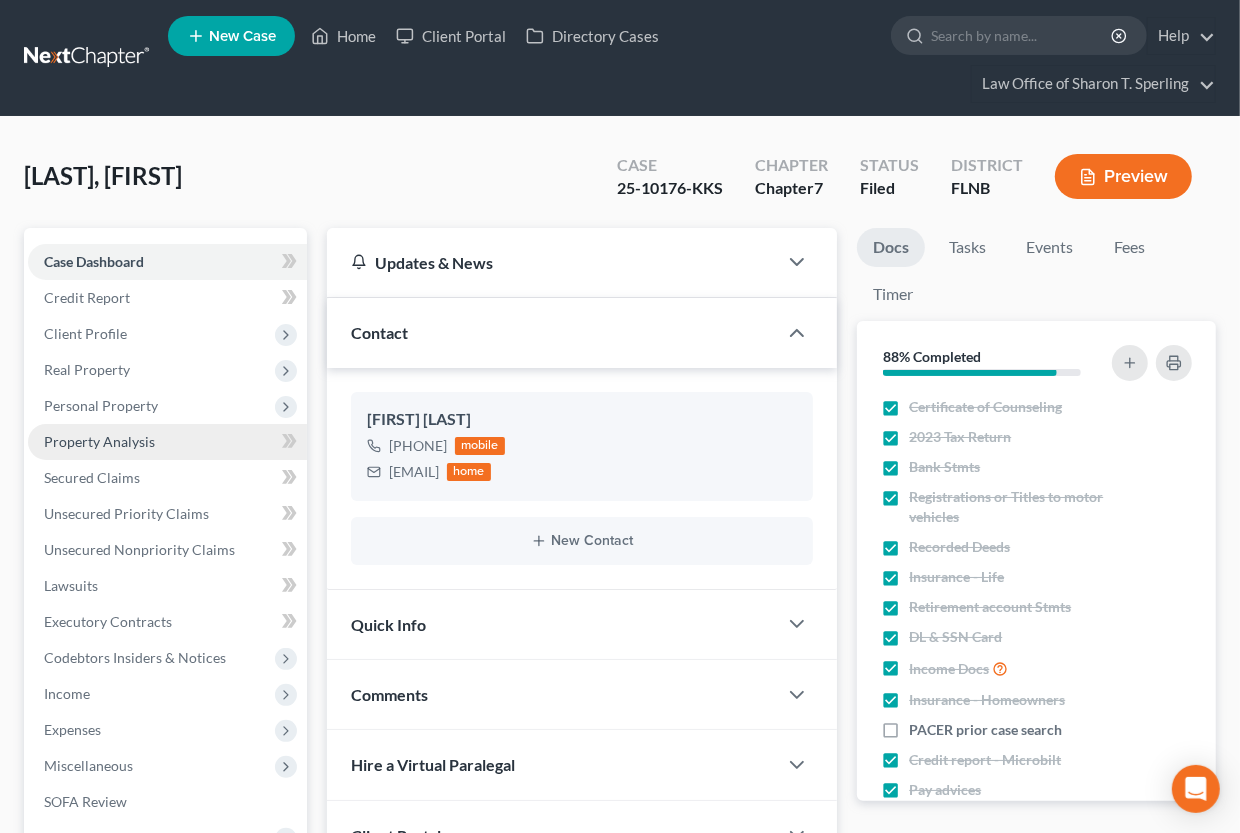 click on "Property Analysis" at bounding box center (99, 441) 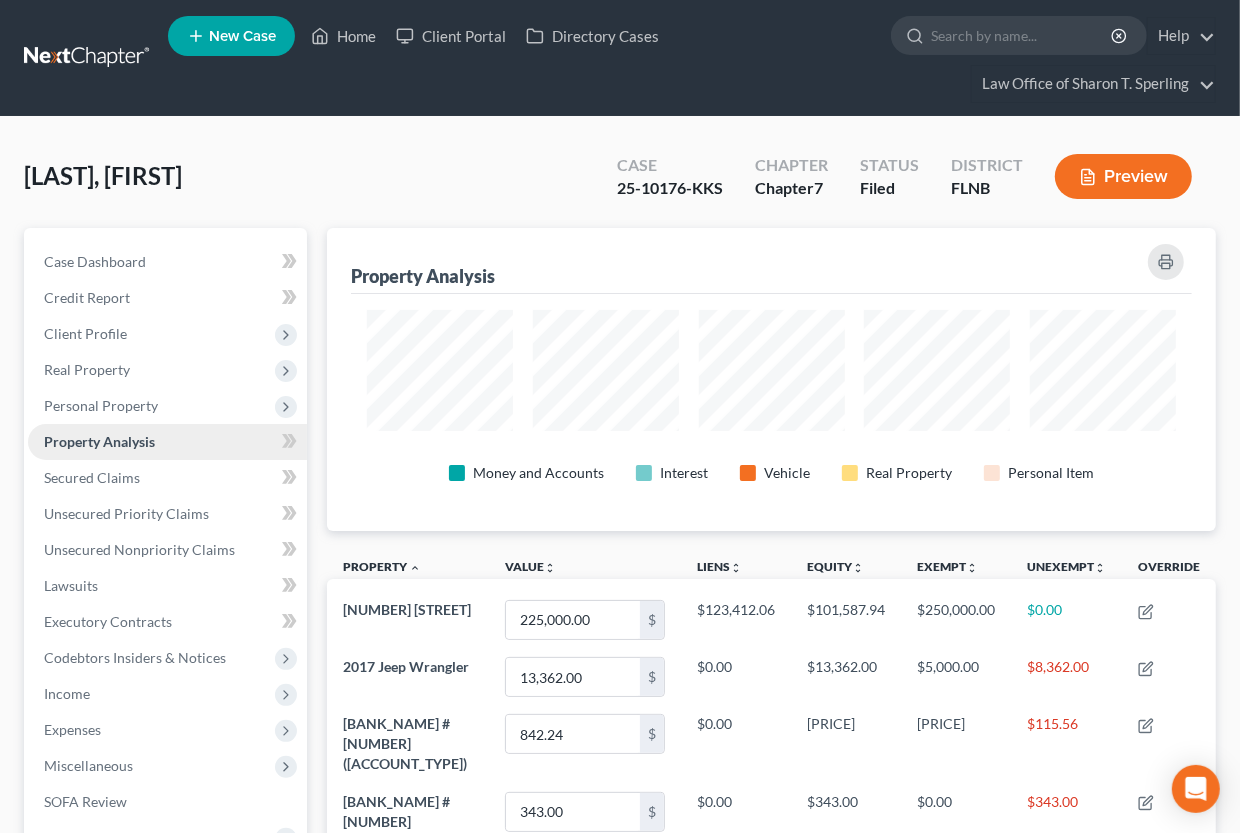 scroll, scrollTop: 999697, scrollLeft: 999110, axis: both 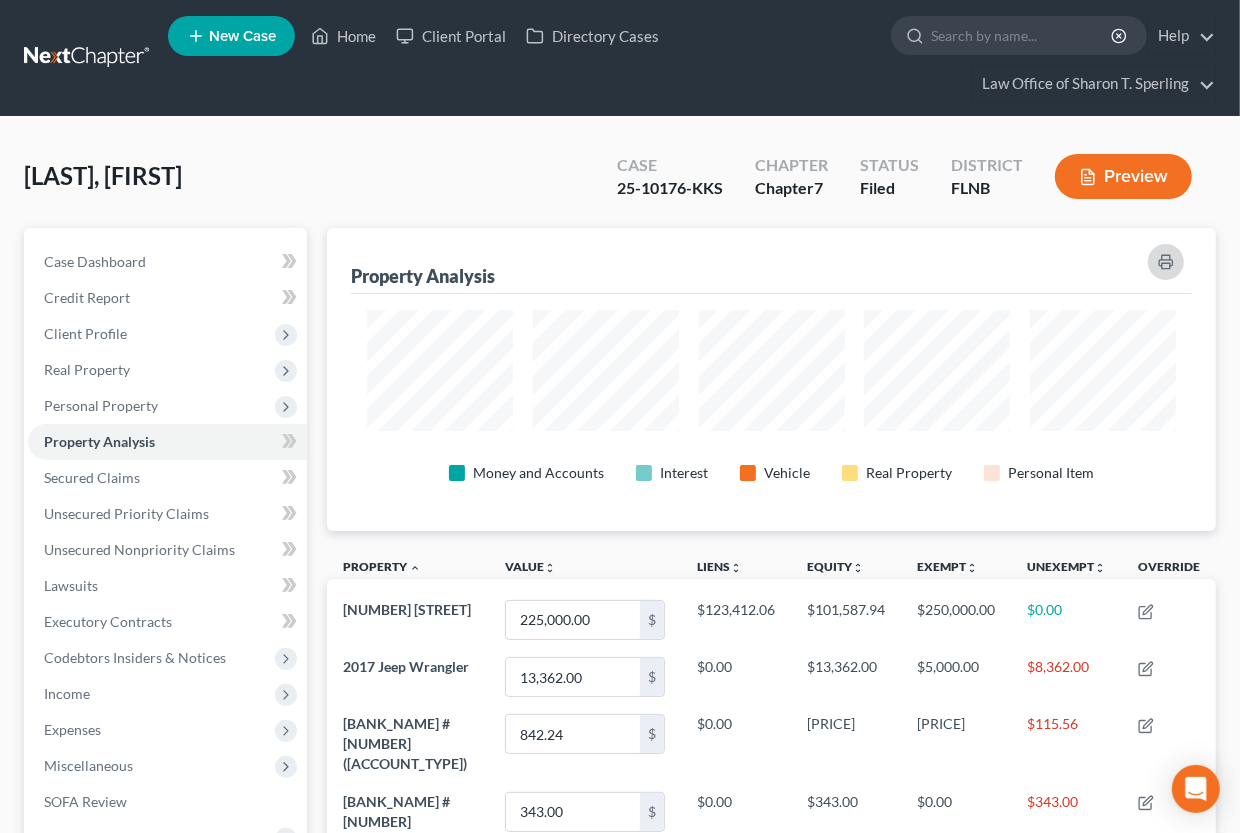 click 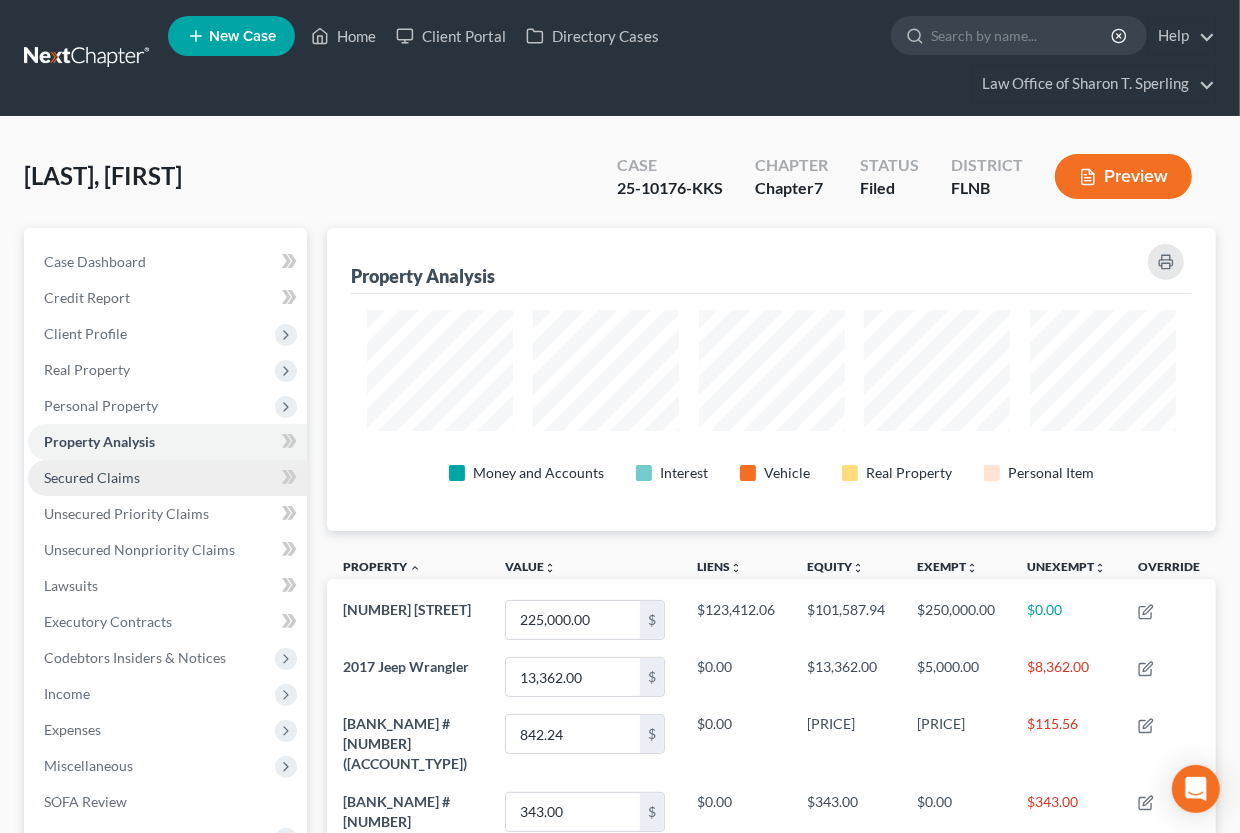 click on "Secured Claims" at bounding box center [167, 478] 